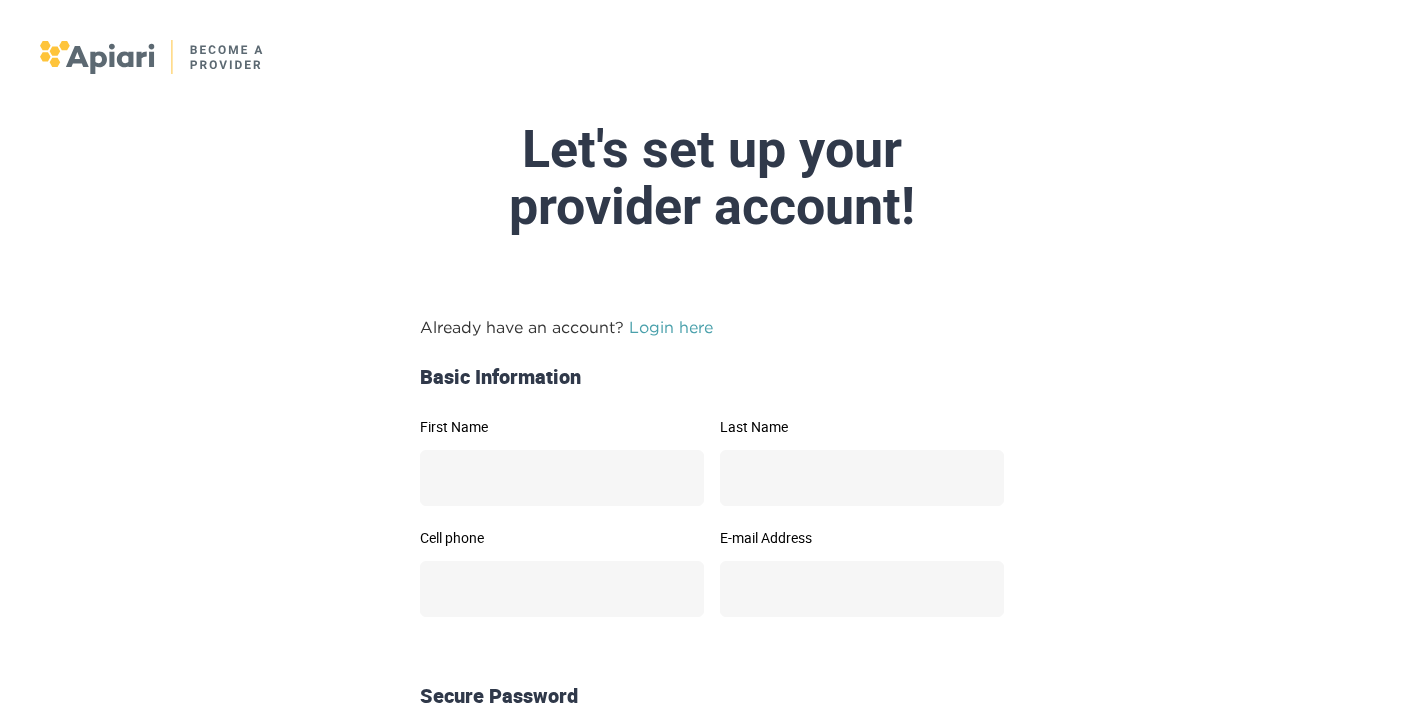 scroll, scrollTop: 0, scrollLeft: 0, axis: both 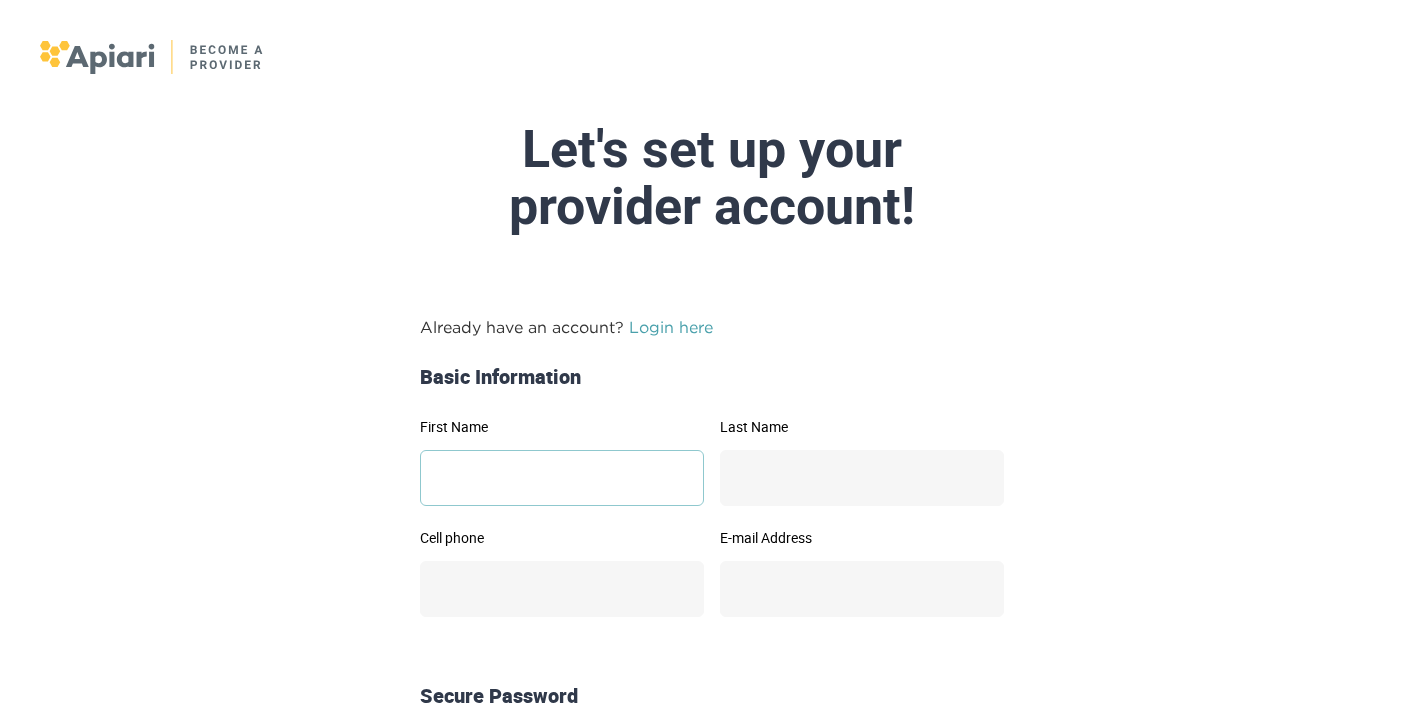 click on "First Name" at bounding box center [562, 478] 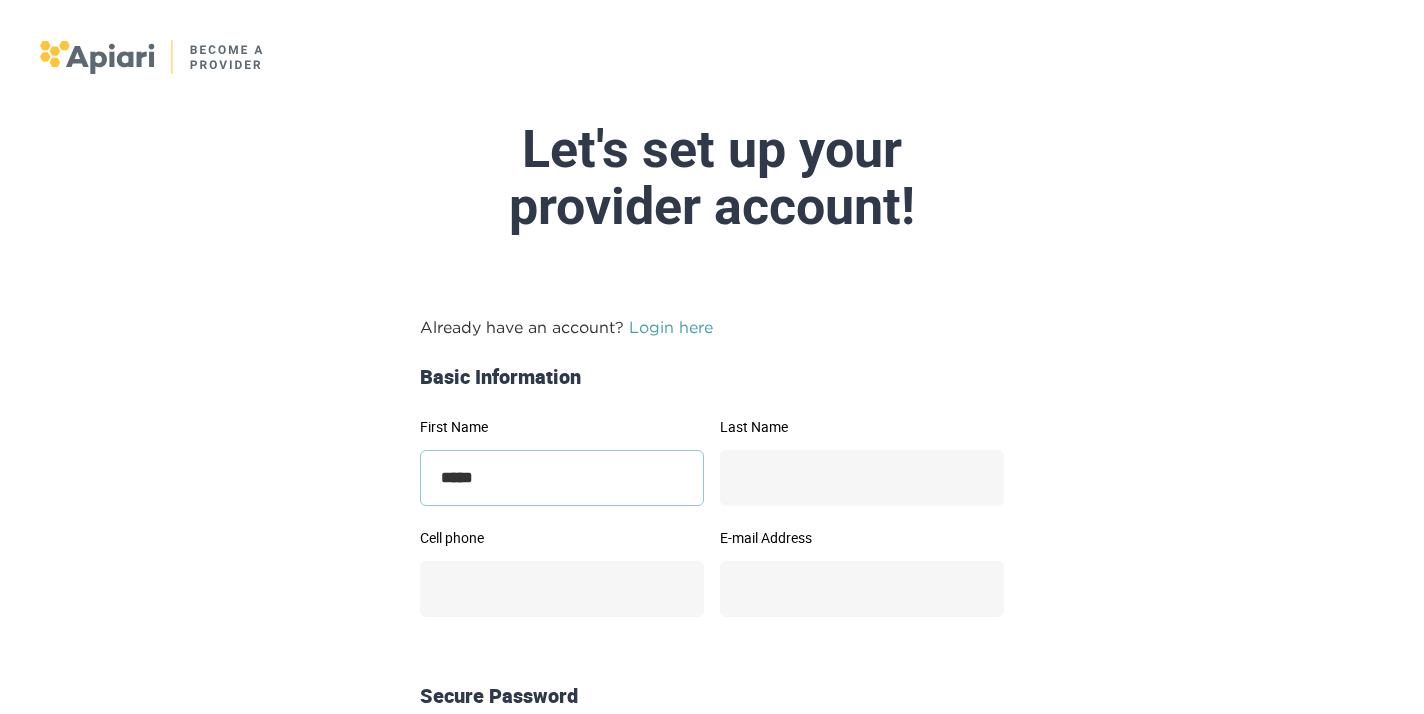 type on "****" 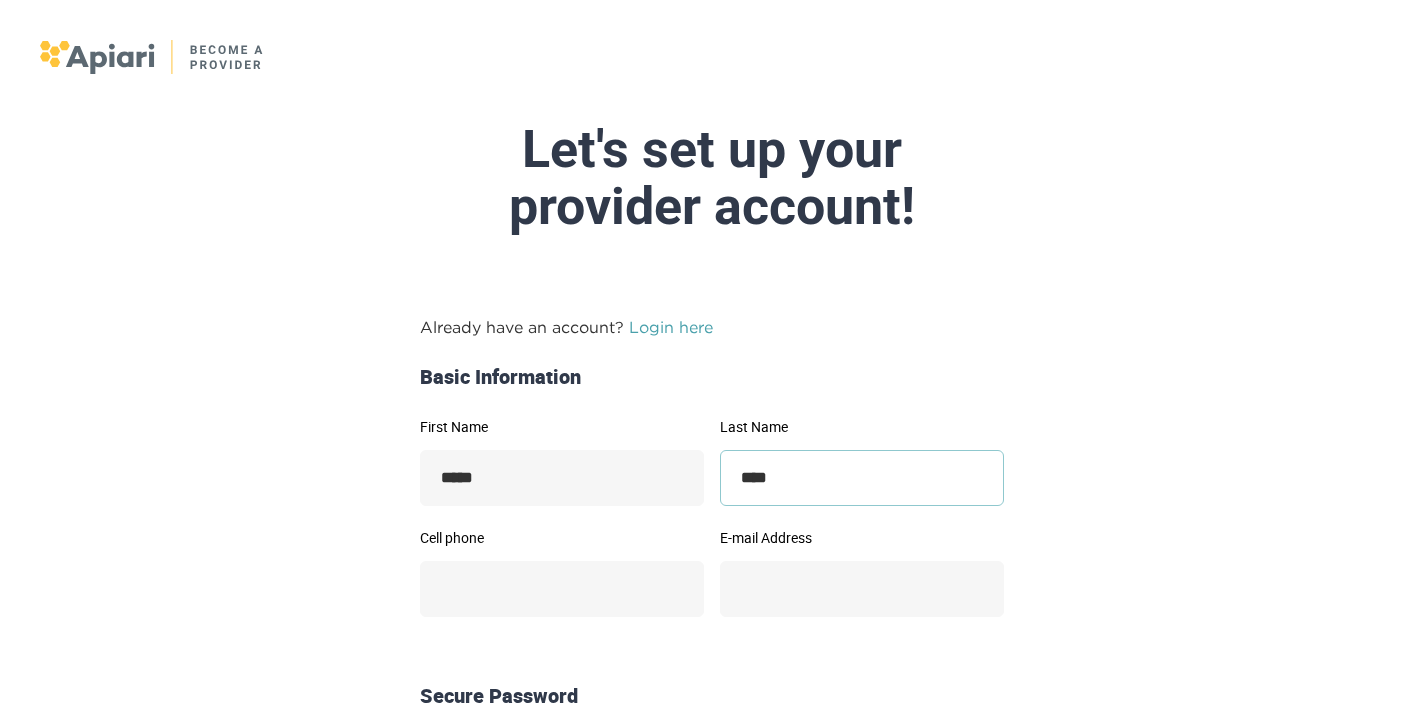 type on "****" 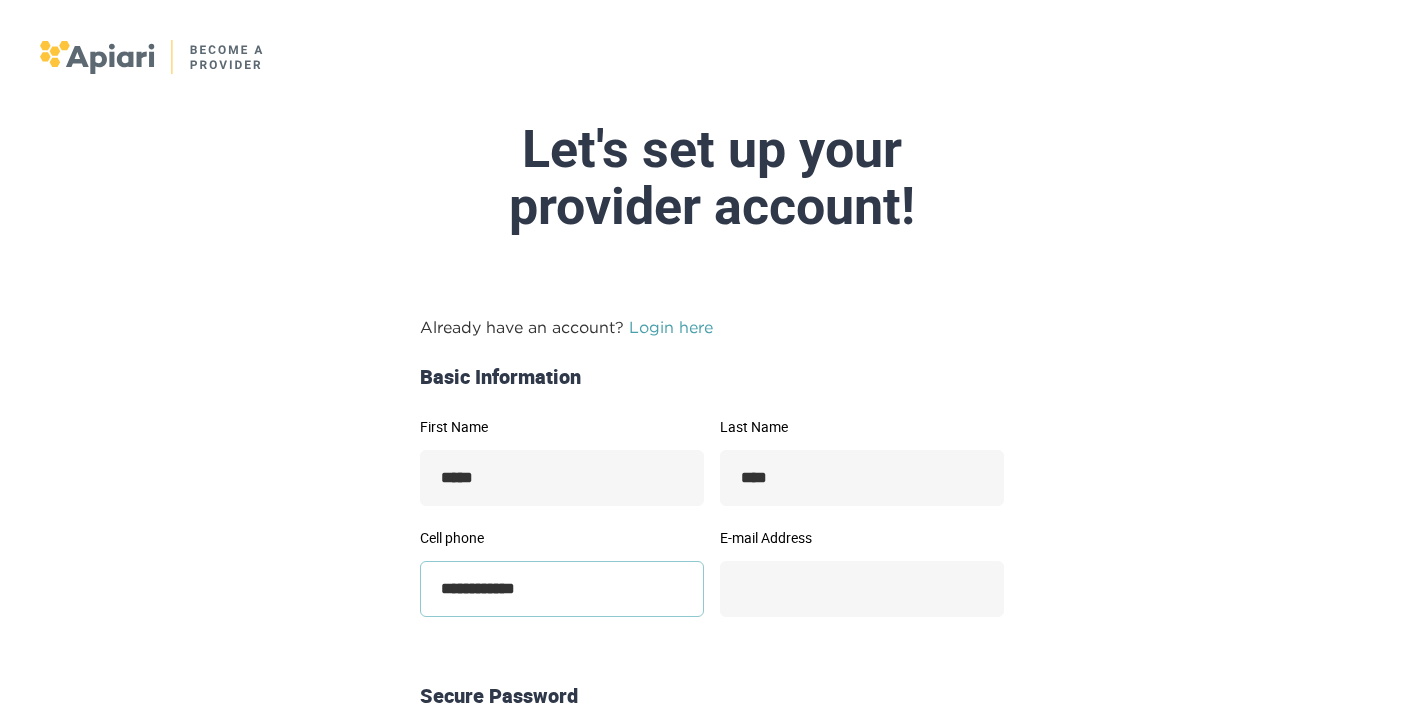 type on "**********" 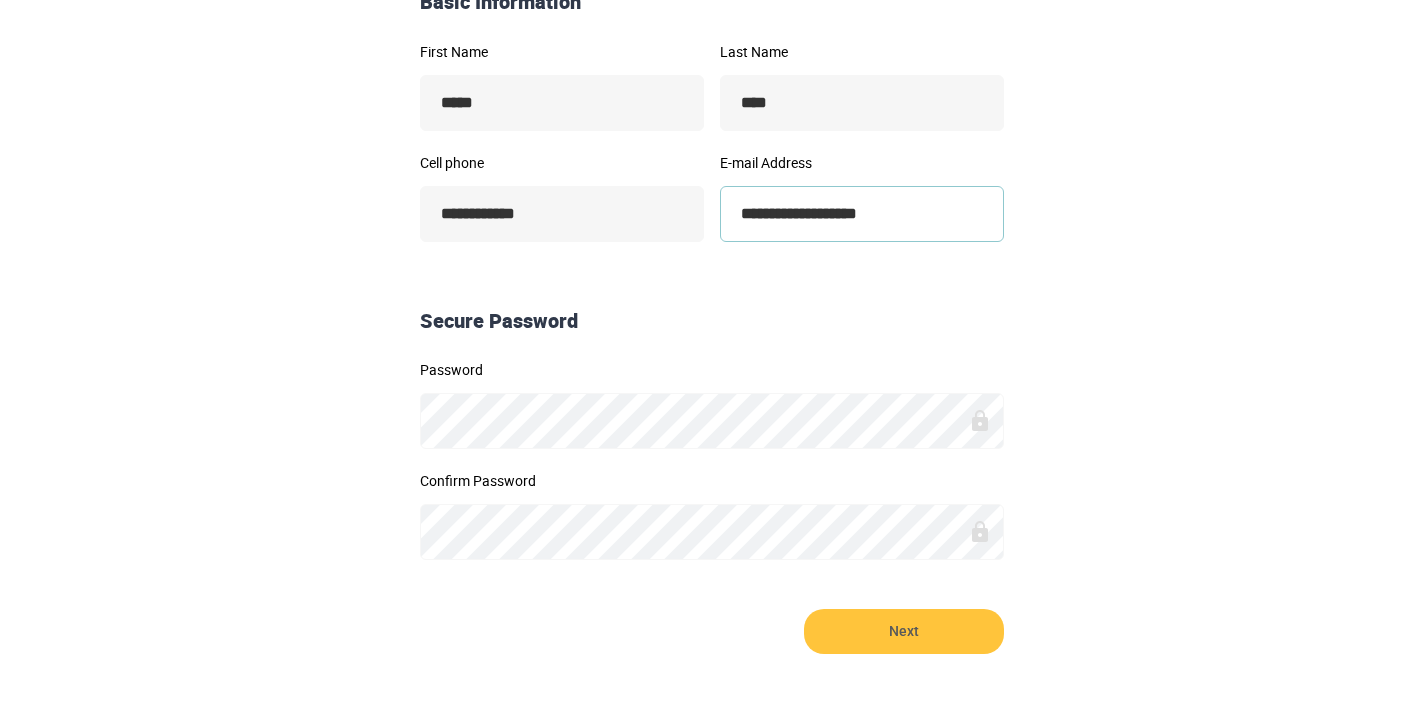 scroll, scrollTop: 377, scrollLeft: 0, axis: vertical 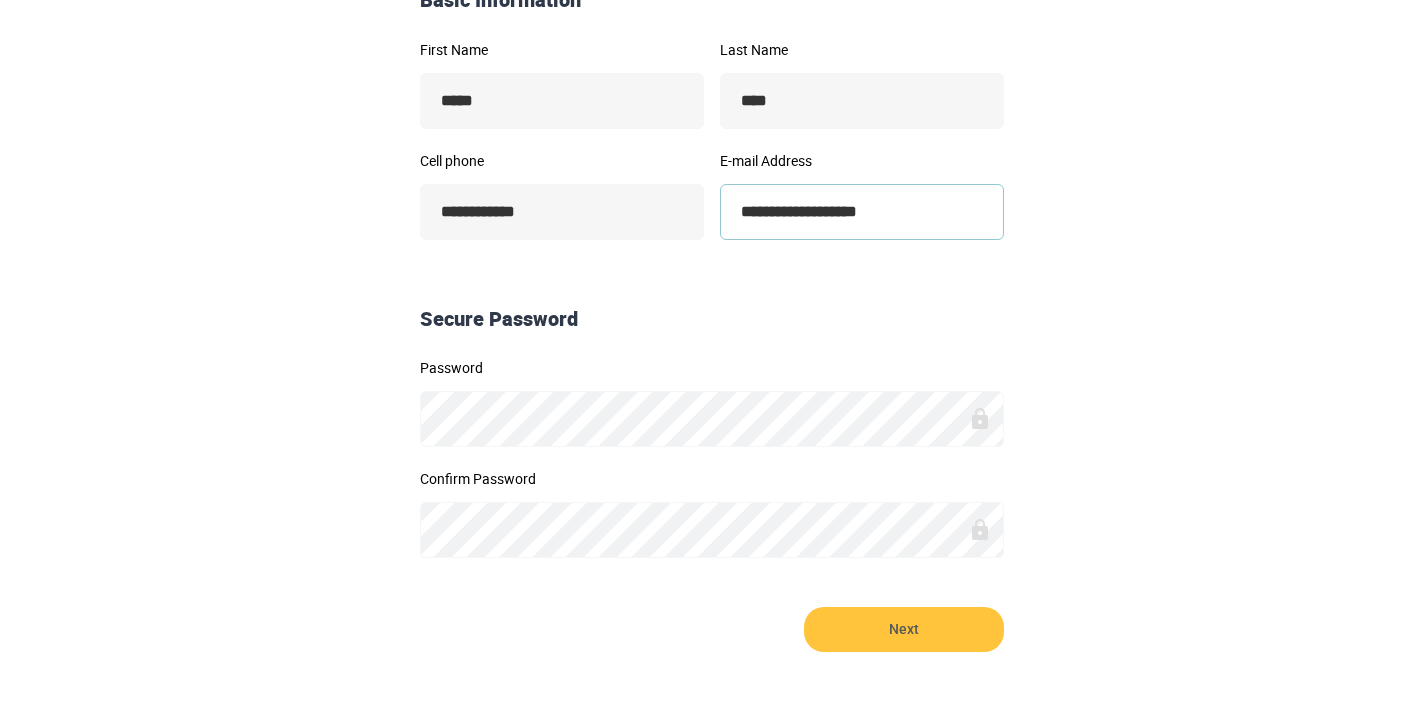 type on "**********" 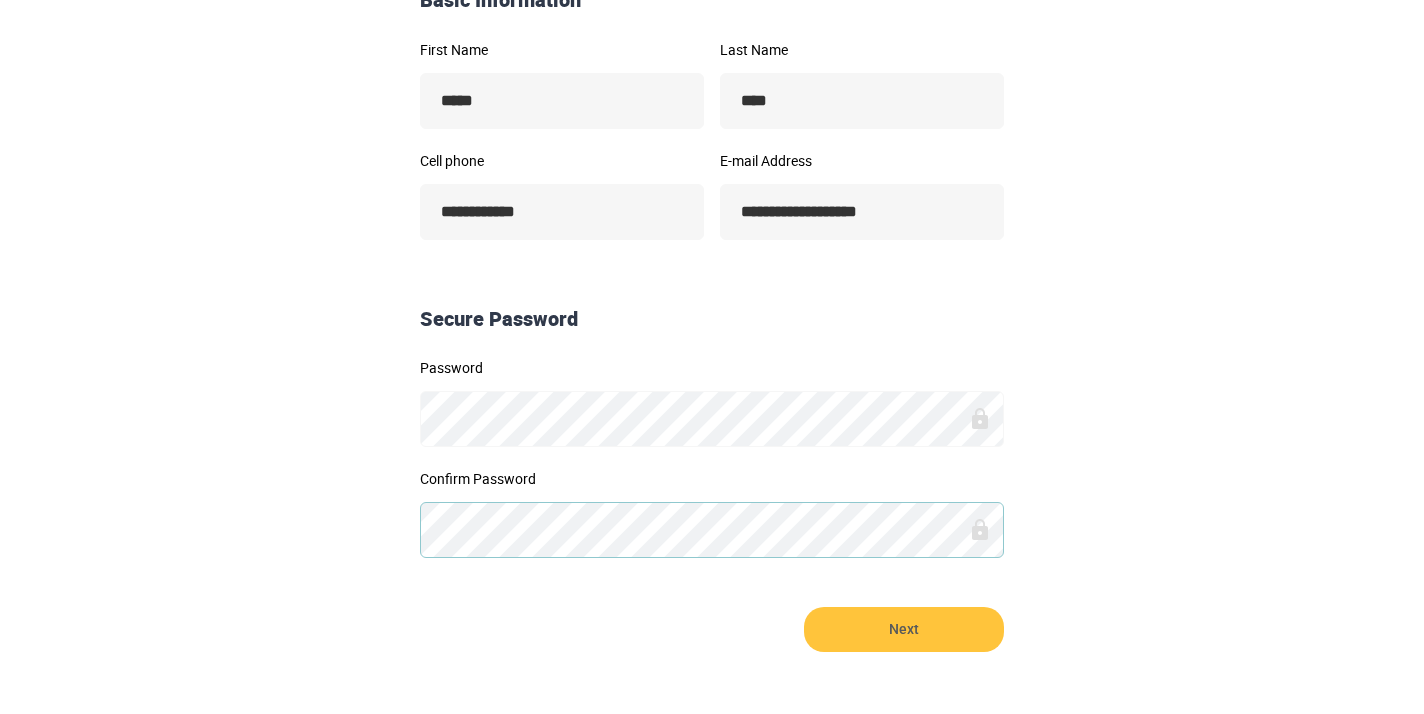 click on "Next" at bounding box center (904, 629) 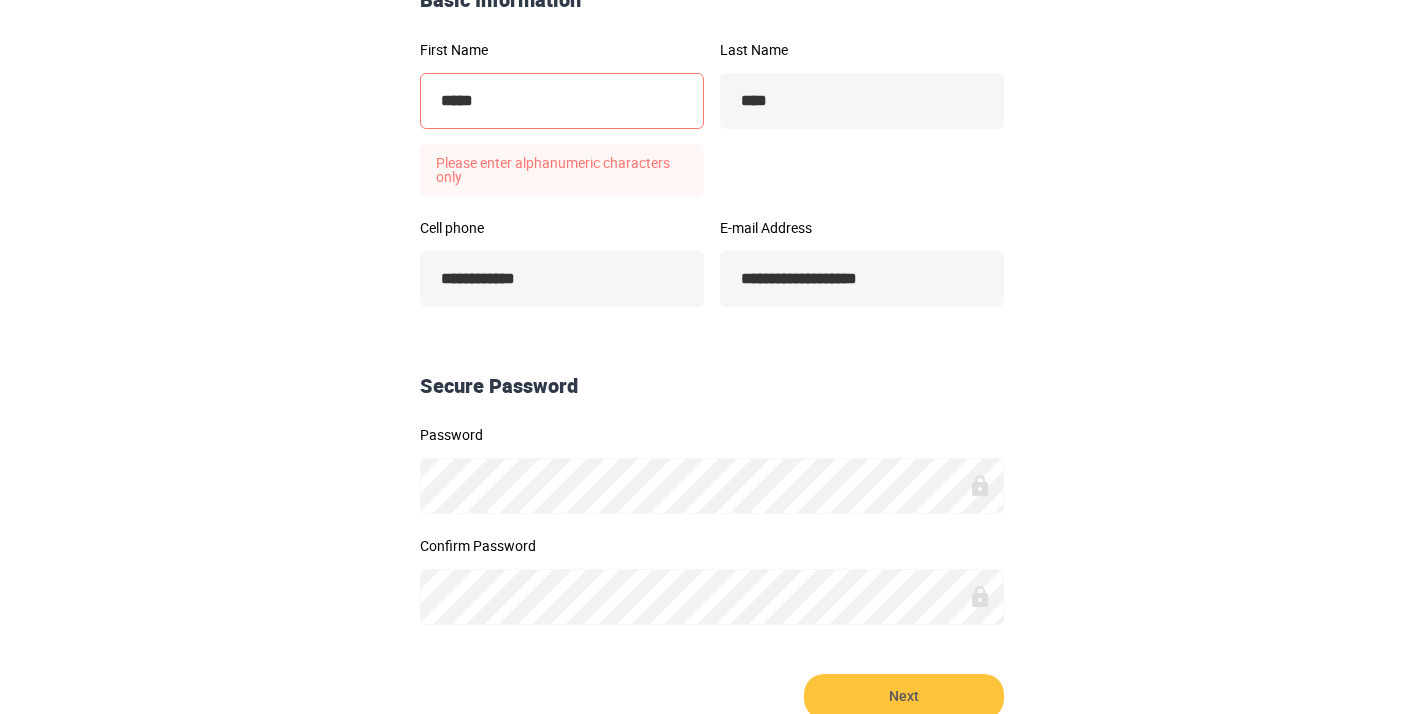 click on "****" at bounding box center (562, 101) 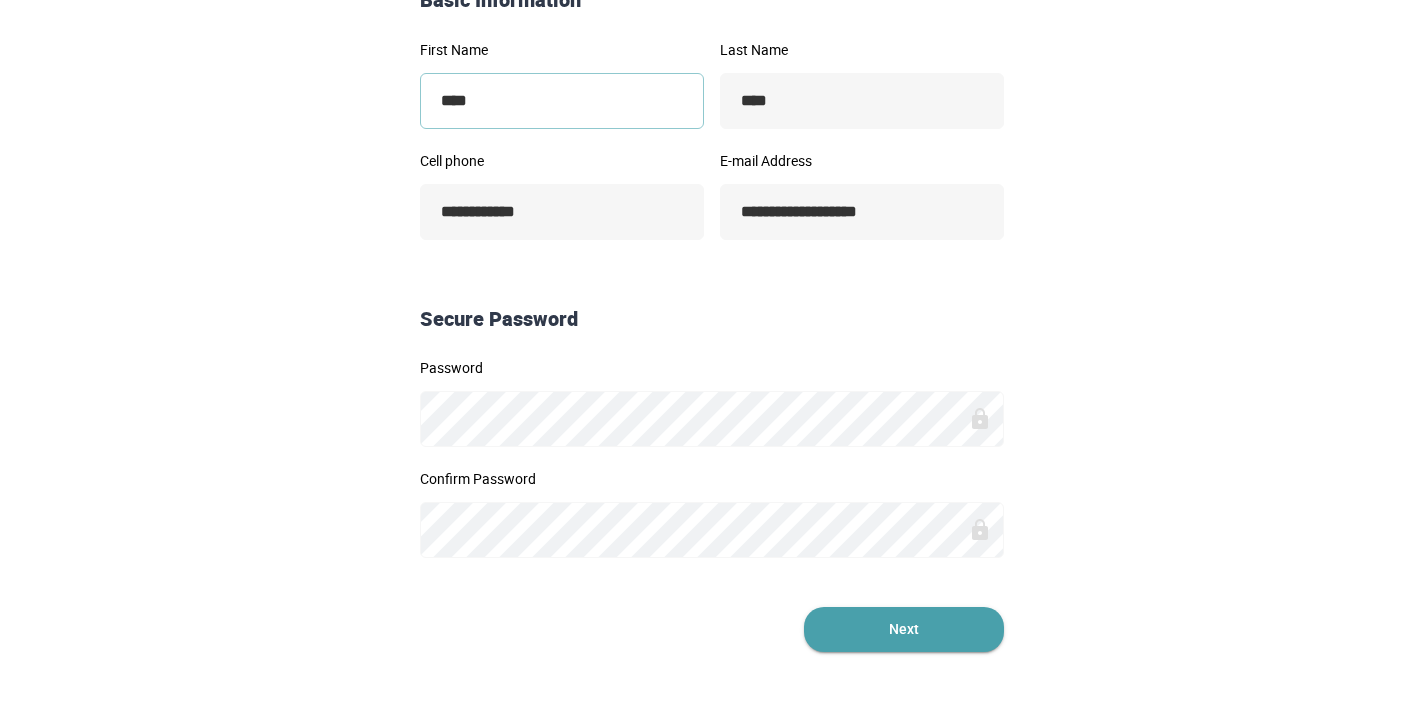 type on "****" 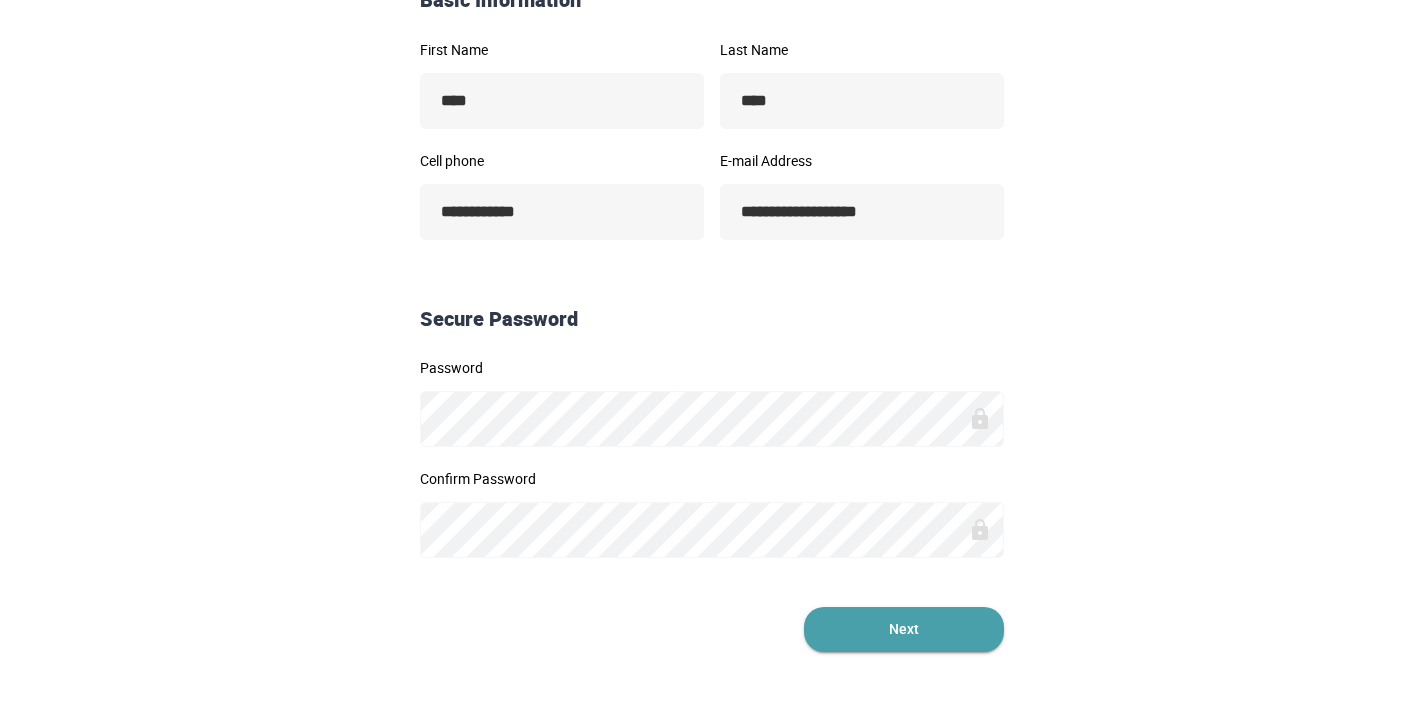 click on "Next" at bounding box center [904, 629] 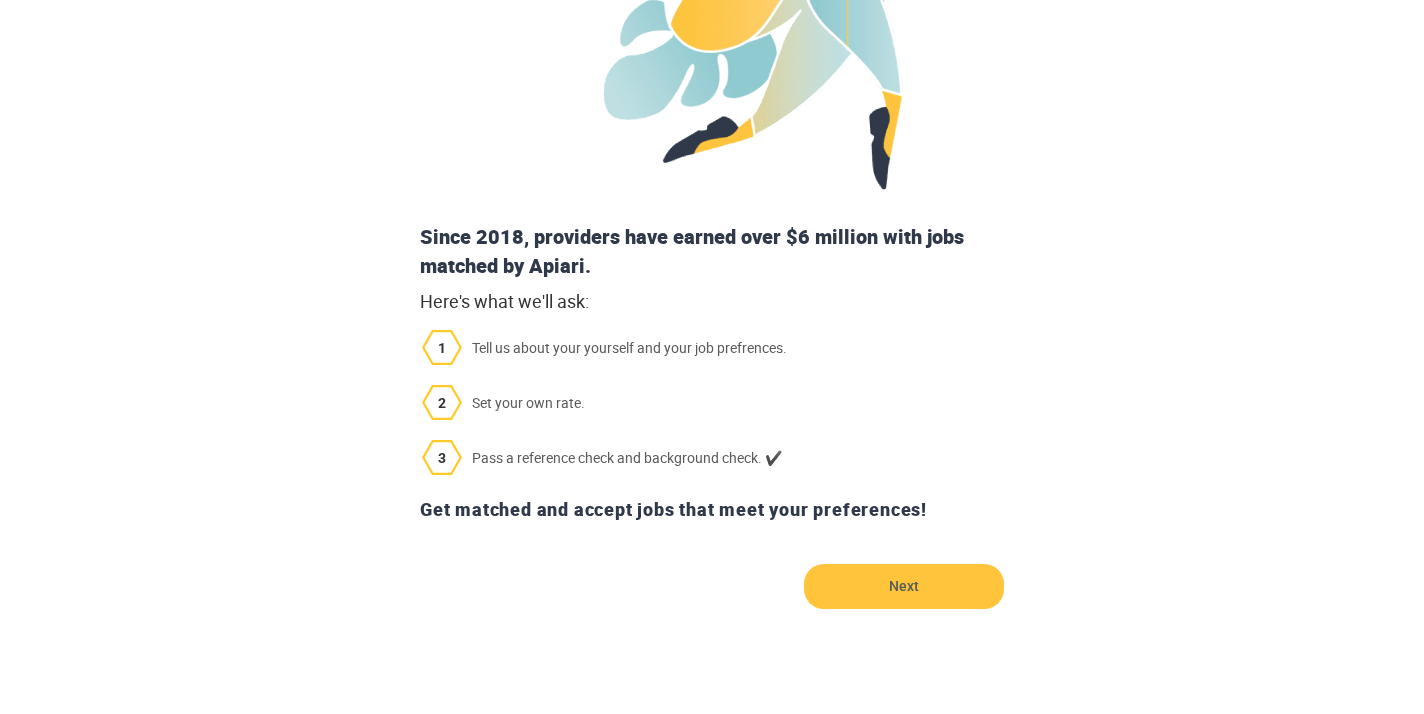 scroll, scrollTop: 517, scrollLeft: 0, axis: vertical 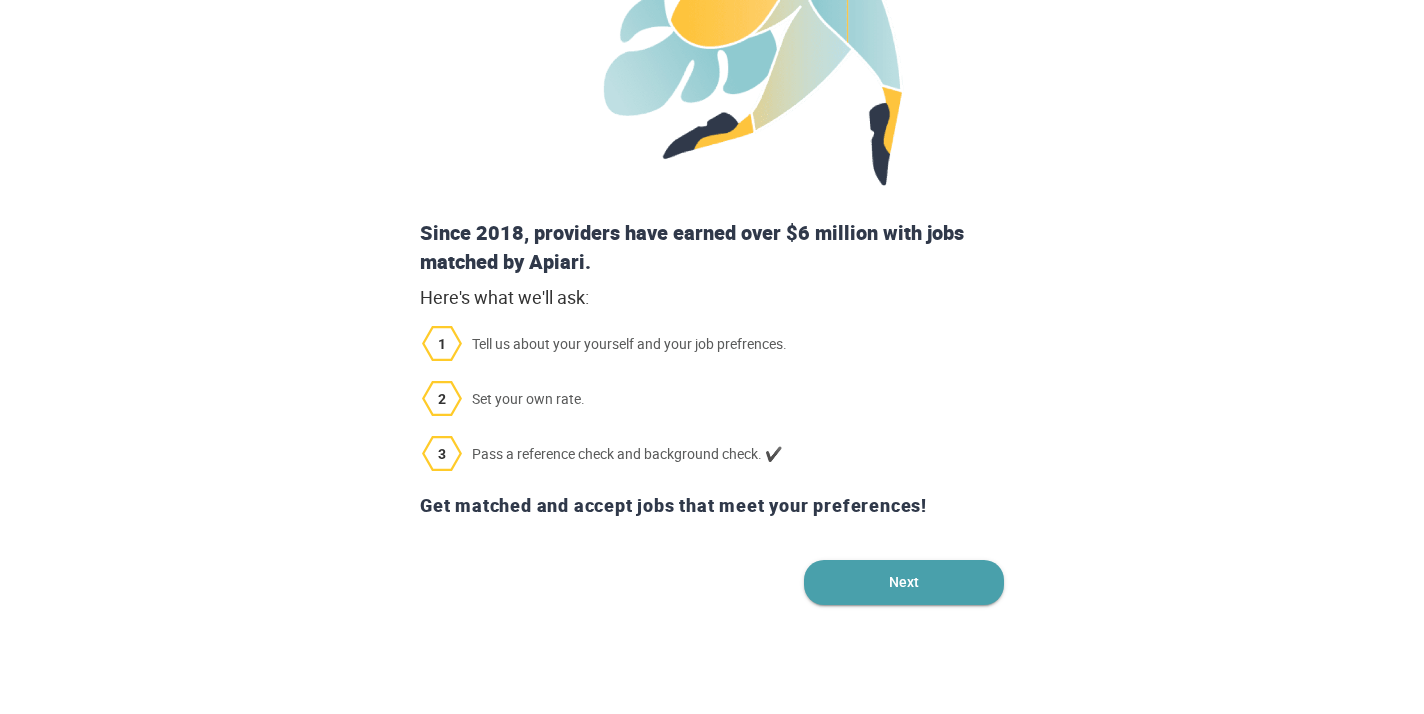 click on "Next" at bounding box center (904, 582) 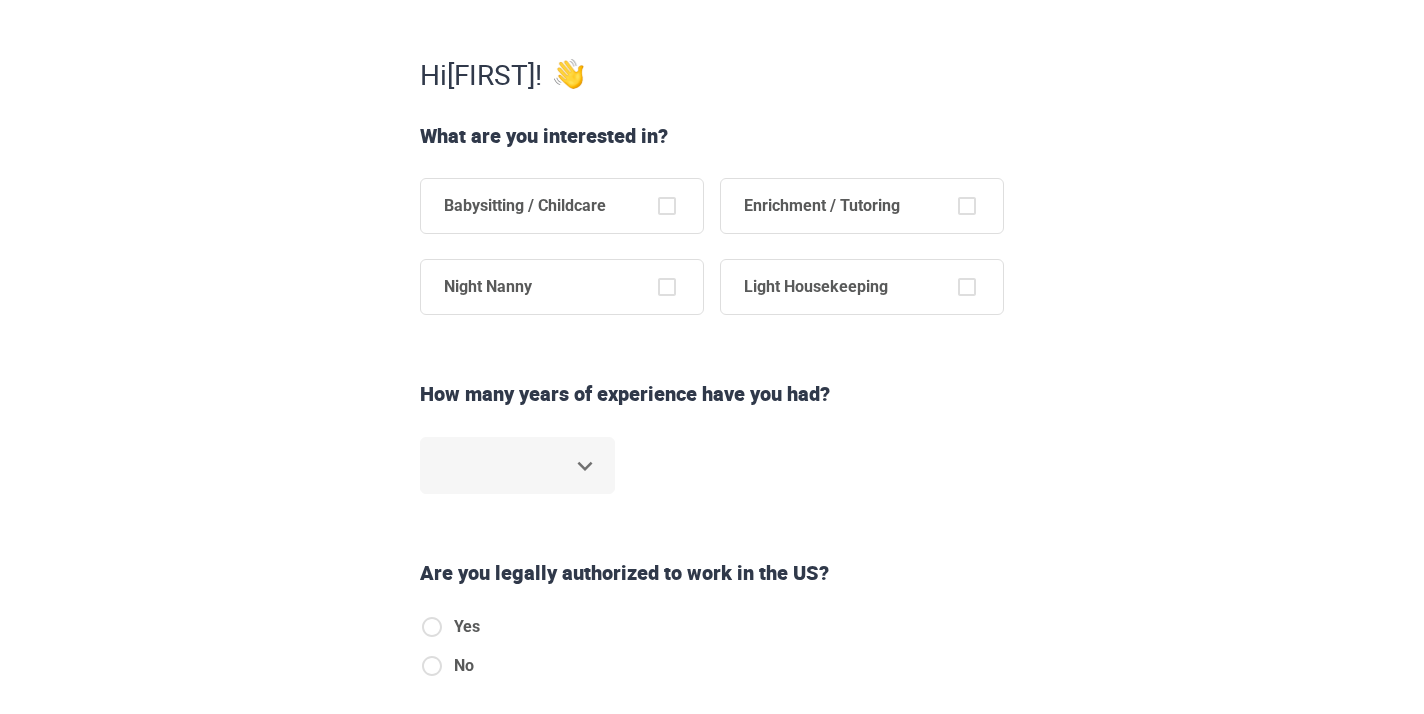 scroll, scrollTop: 312, scrollLeft: 0, axis: vertical 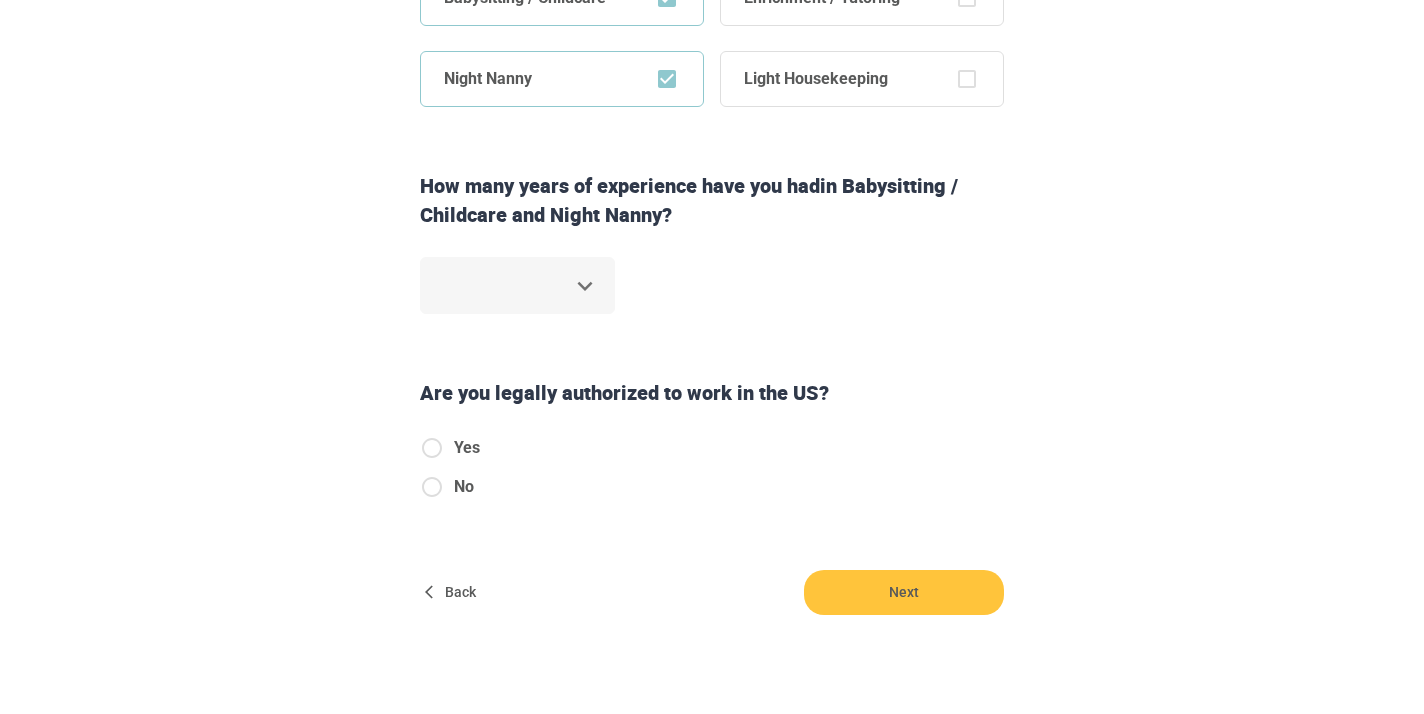 click on "**********" at bounding box center (712, -162) 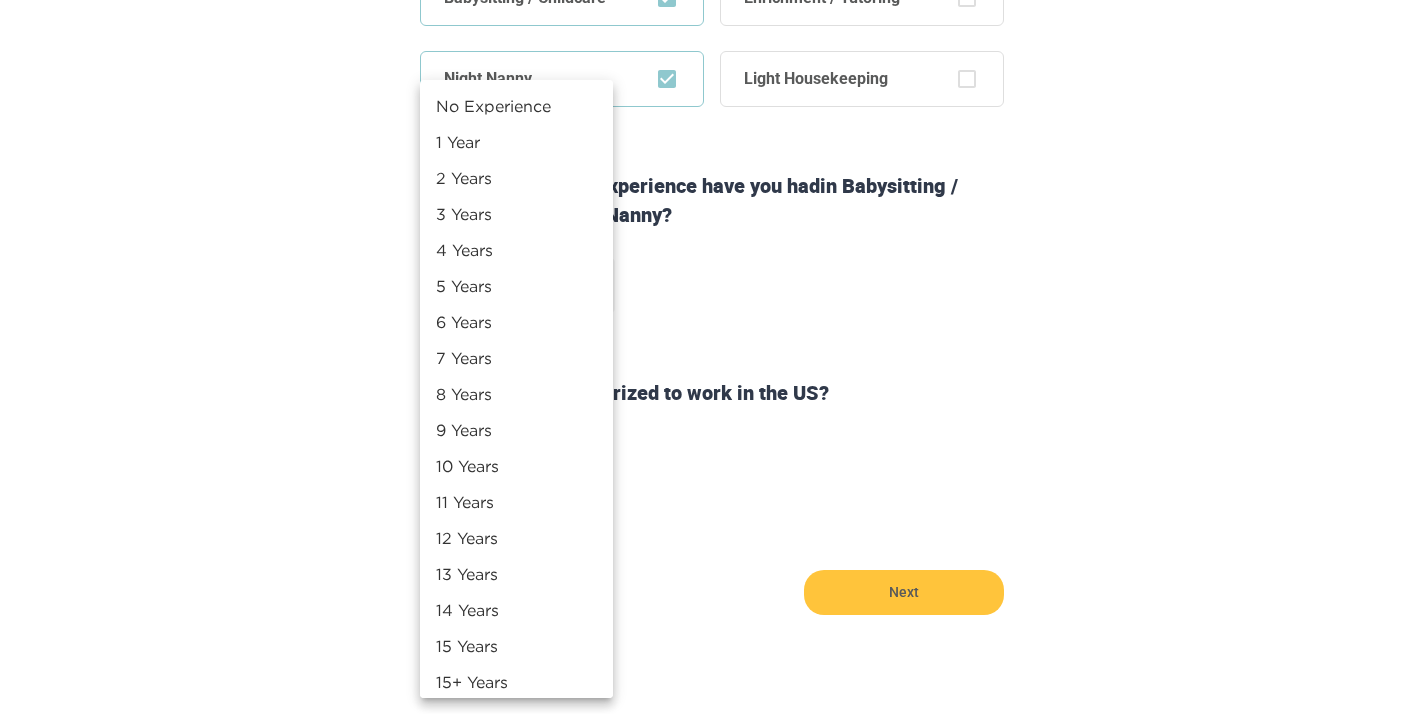 click on "6 Years" at bounding box center (516, 322) 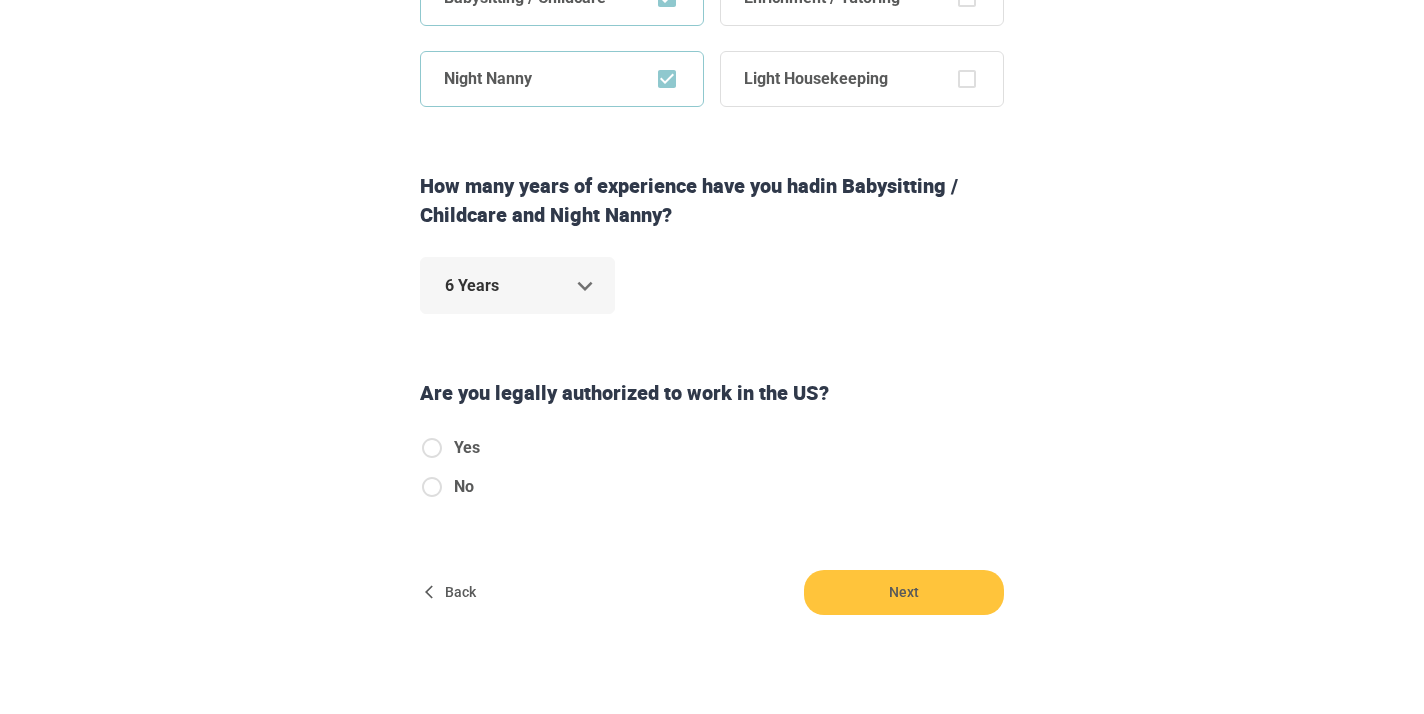 scroll, scrollTop: 582, scrollLeft: 0, axis: vertical 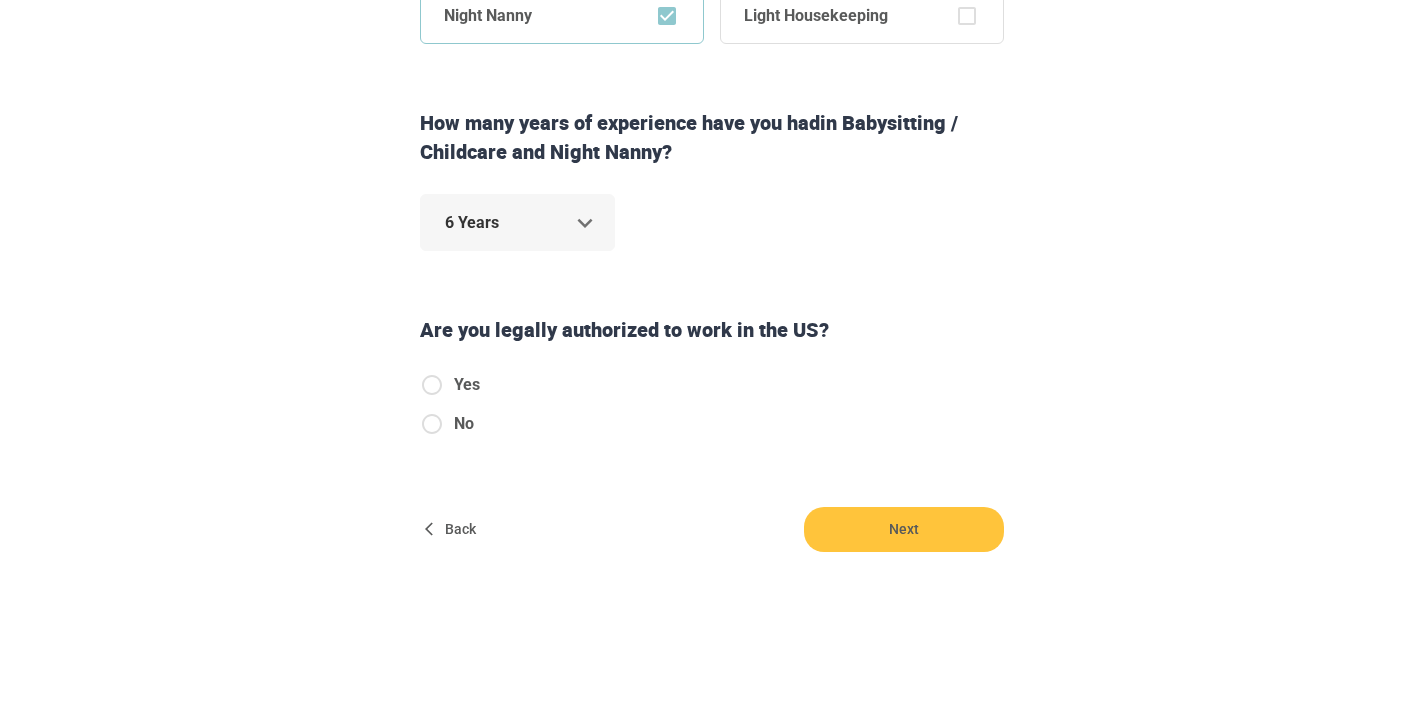 click on "Yes" at bounding box center (467, 385) 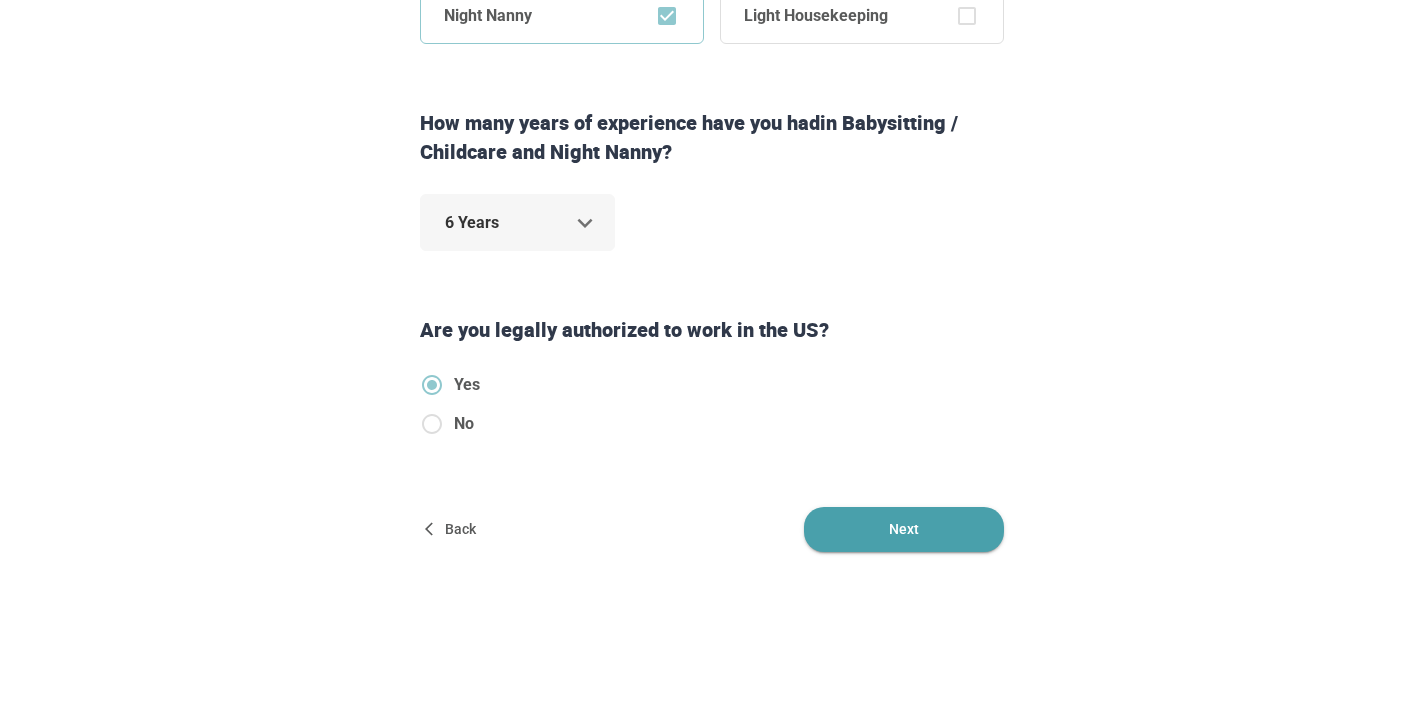 click on "Next" at bounding box center (904, 529) 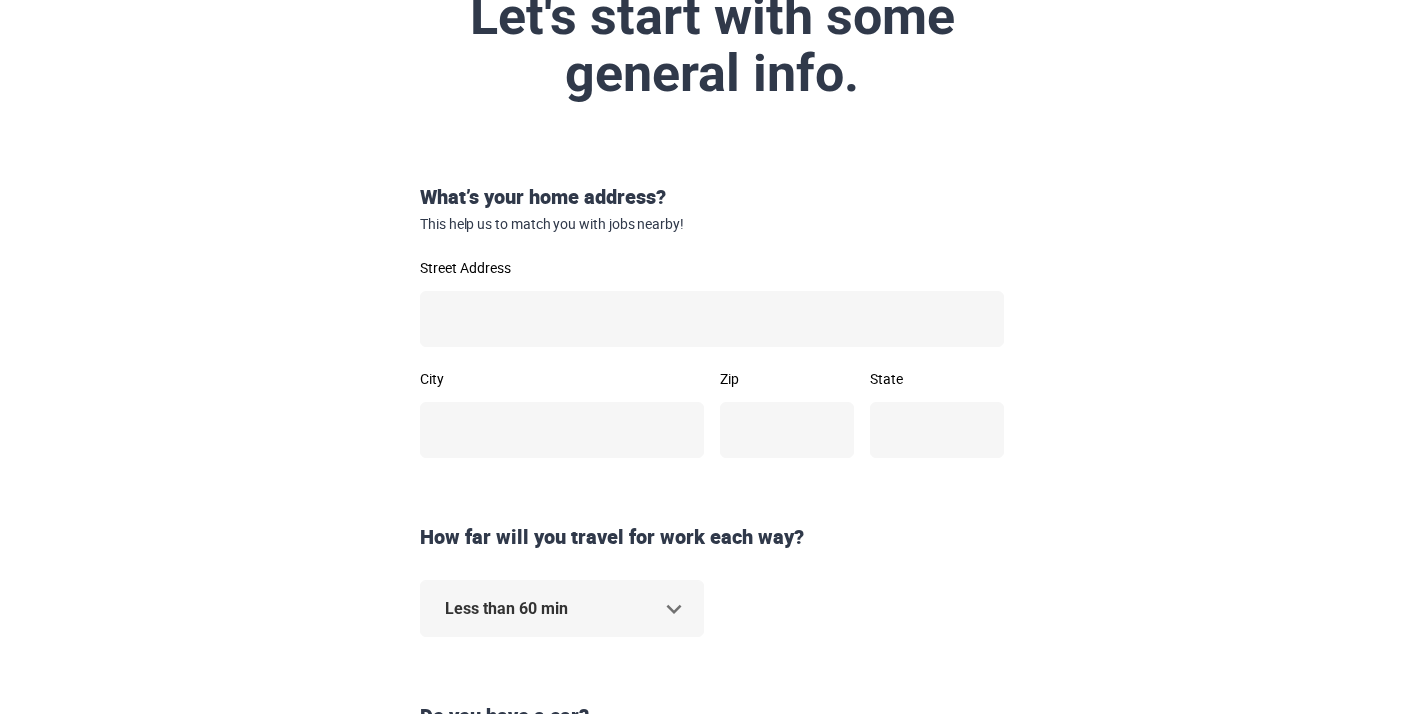 scroll, scrollTop: 248, scrollLeft: 0, axis: vertical 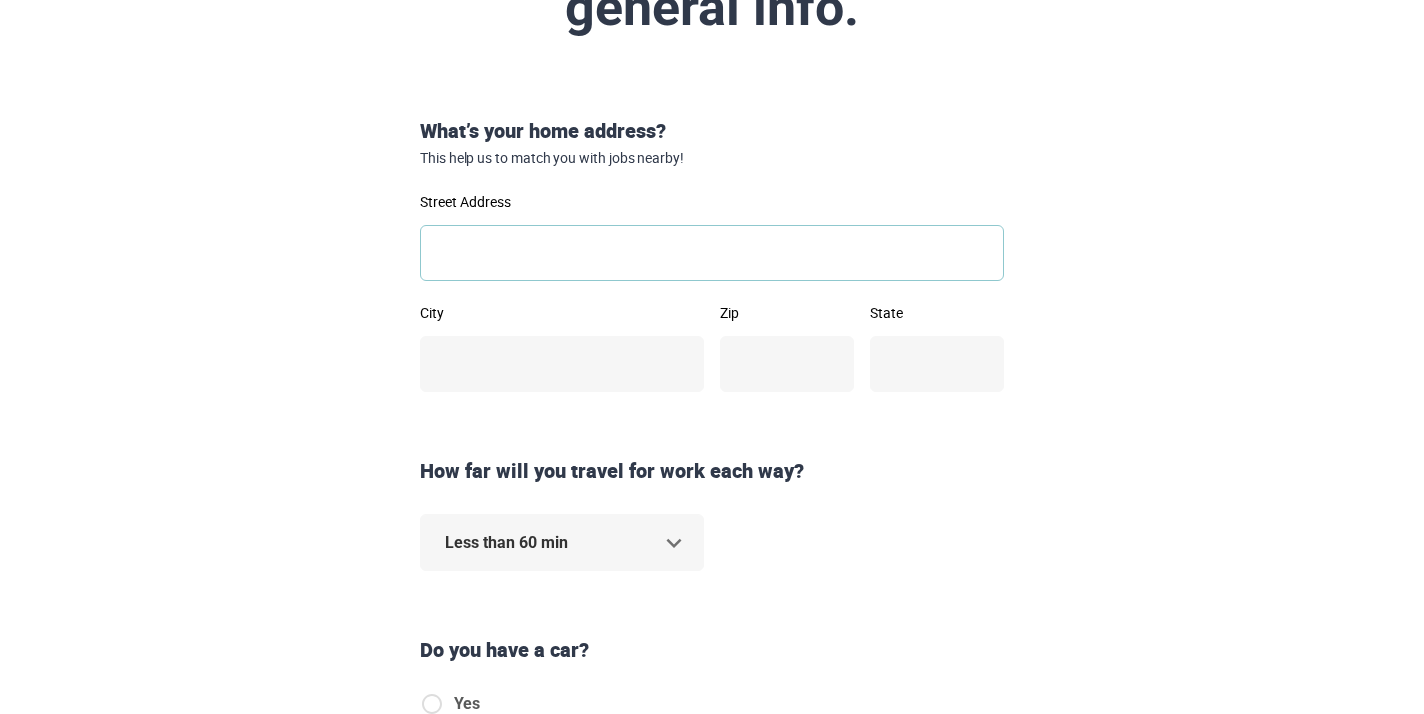click on "Street Address" at bounding box center [712, 253] 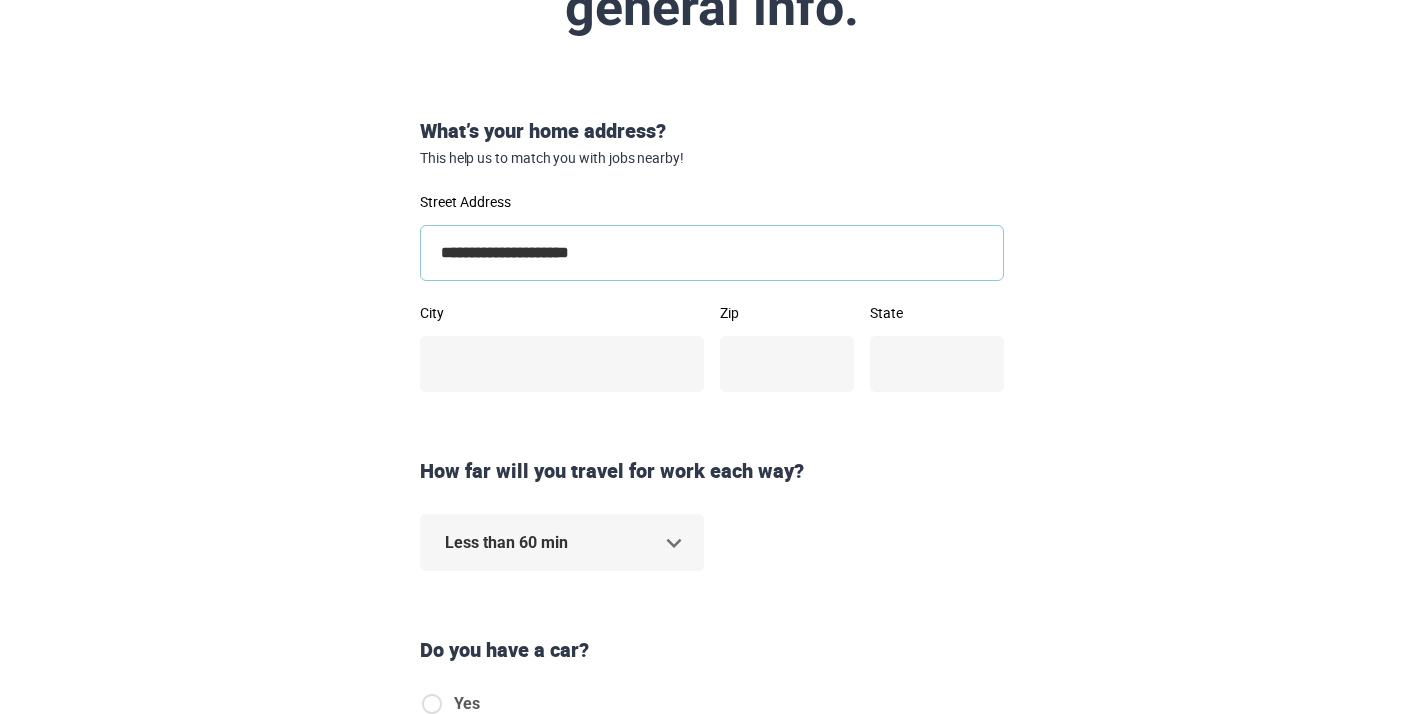 type on "**********" 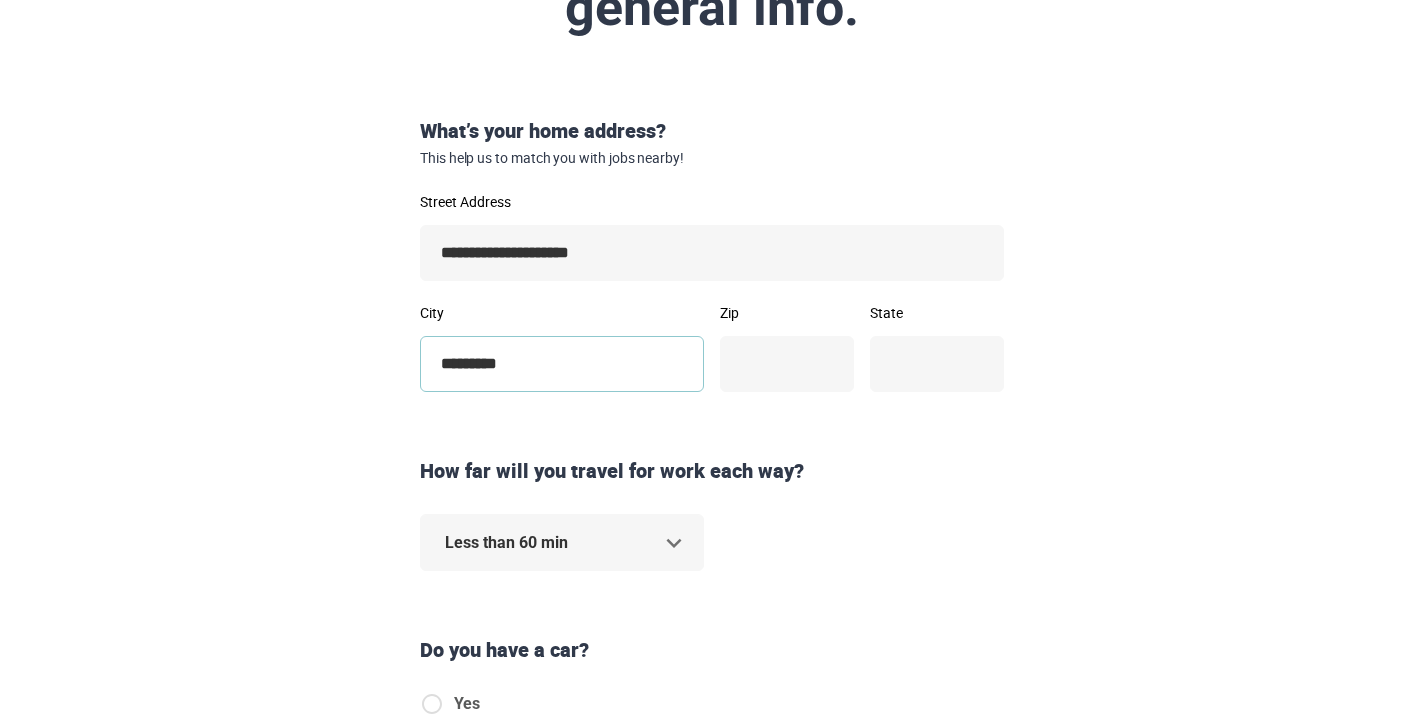 type on "********" 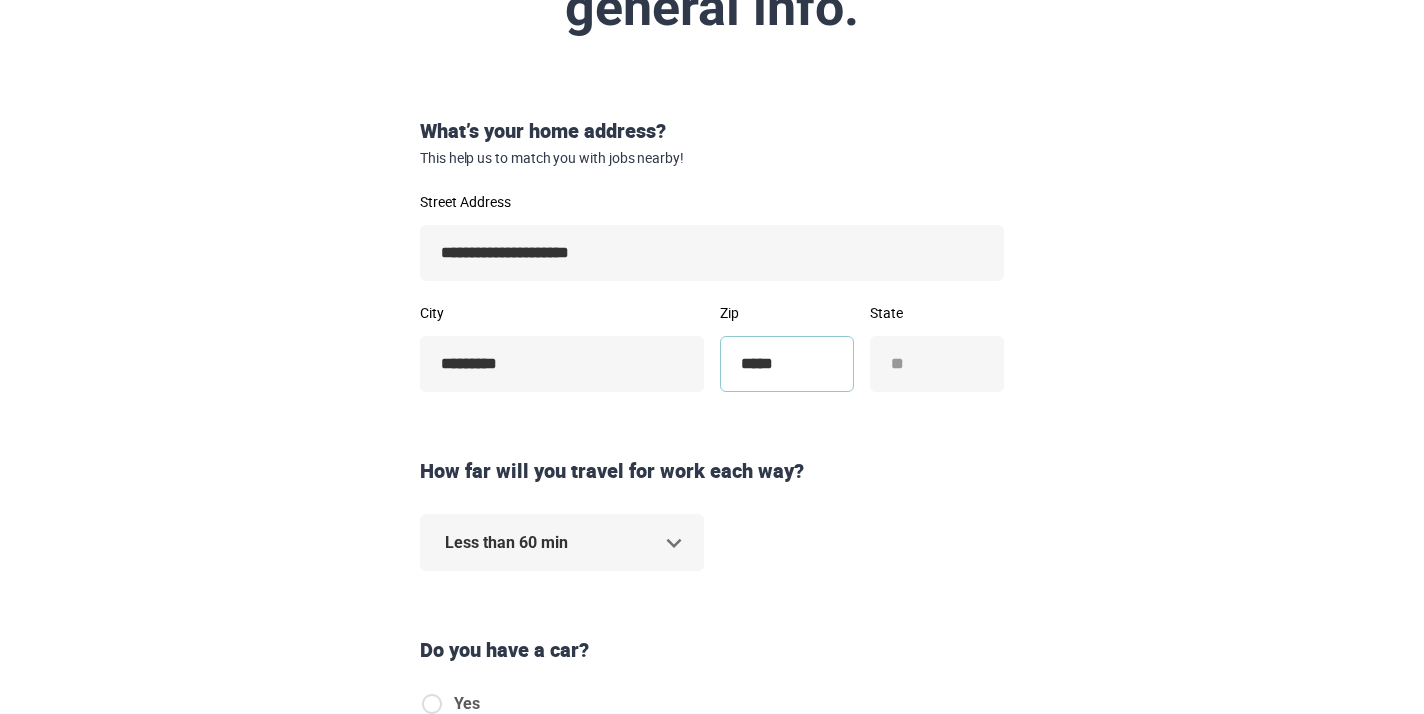 type on "*****" 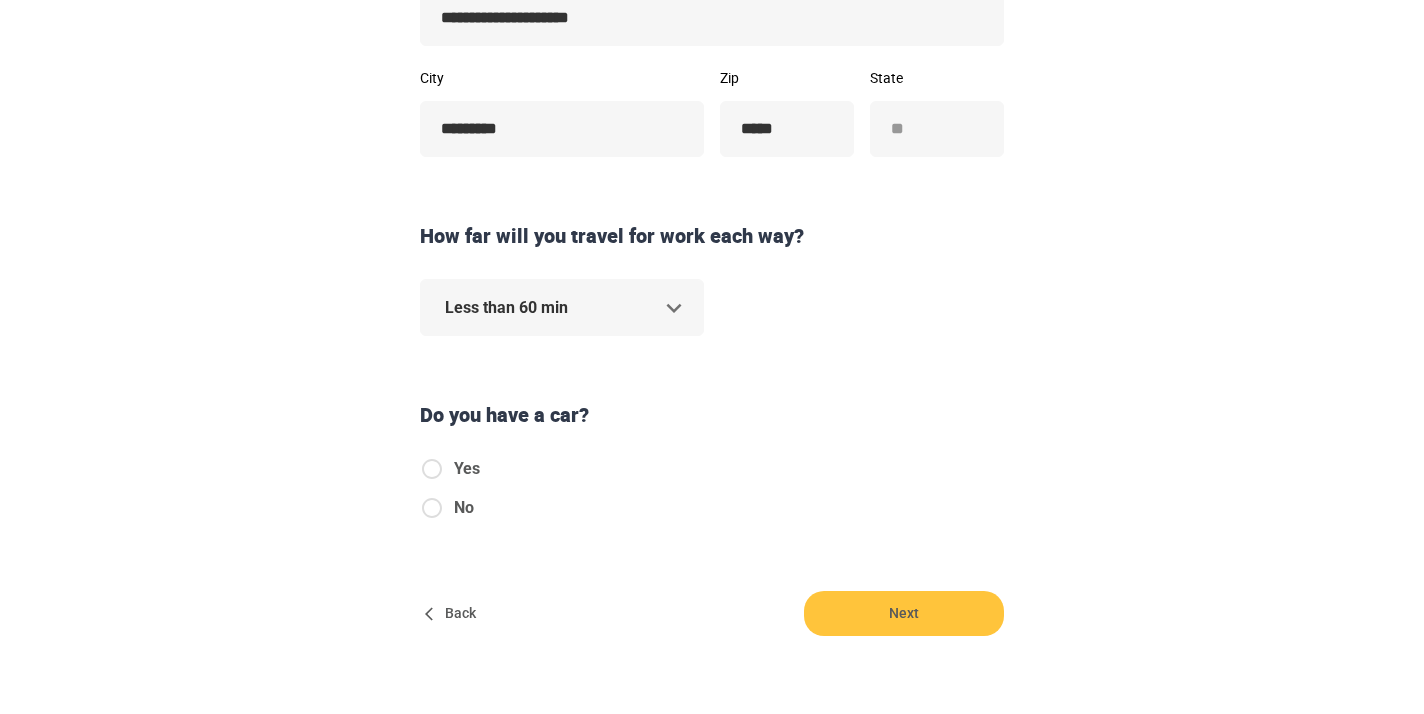 scroll, scrollTop: 489, scrollLeft: 0, axis: vertical 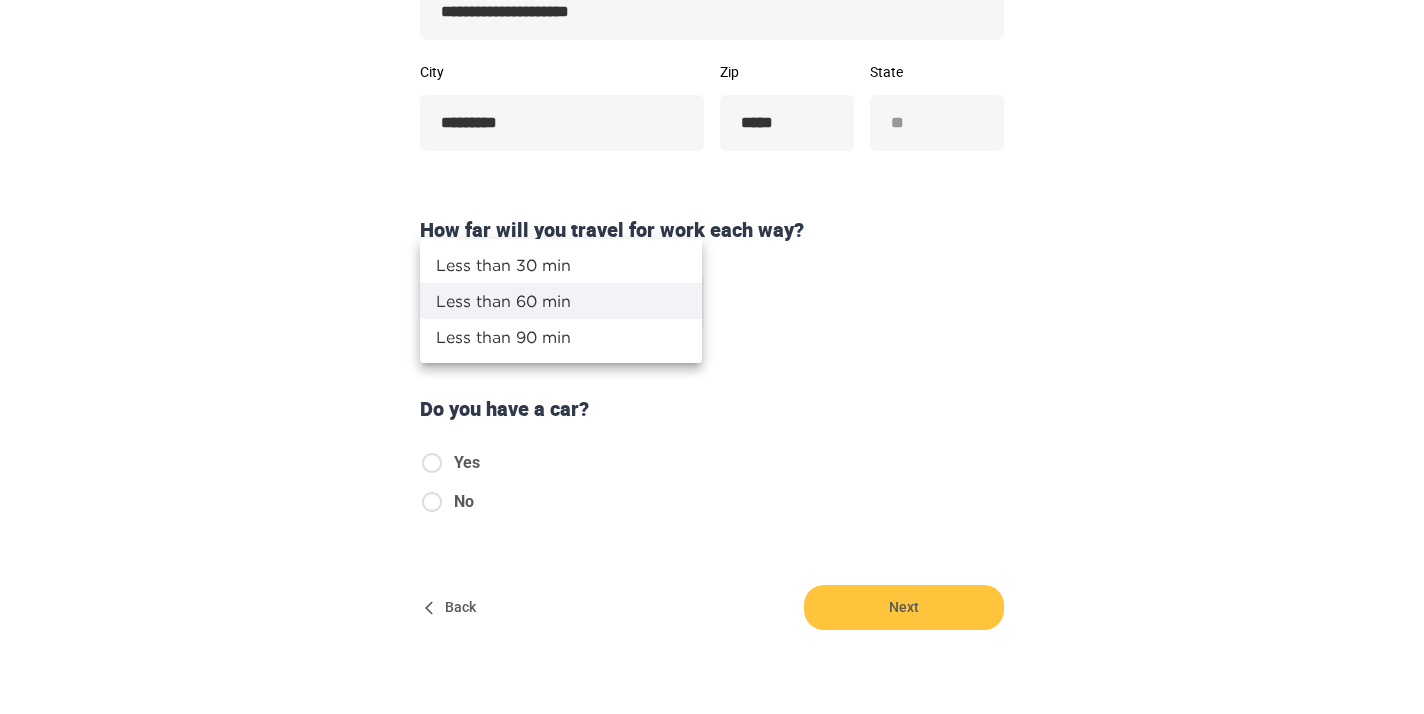 click on "**********" at bounding box center (712, -132) 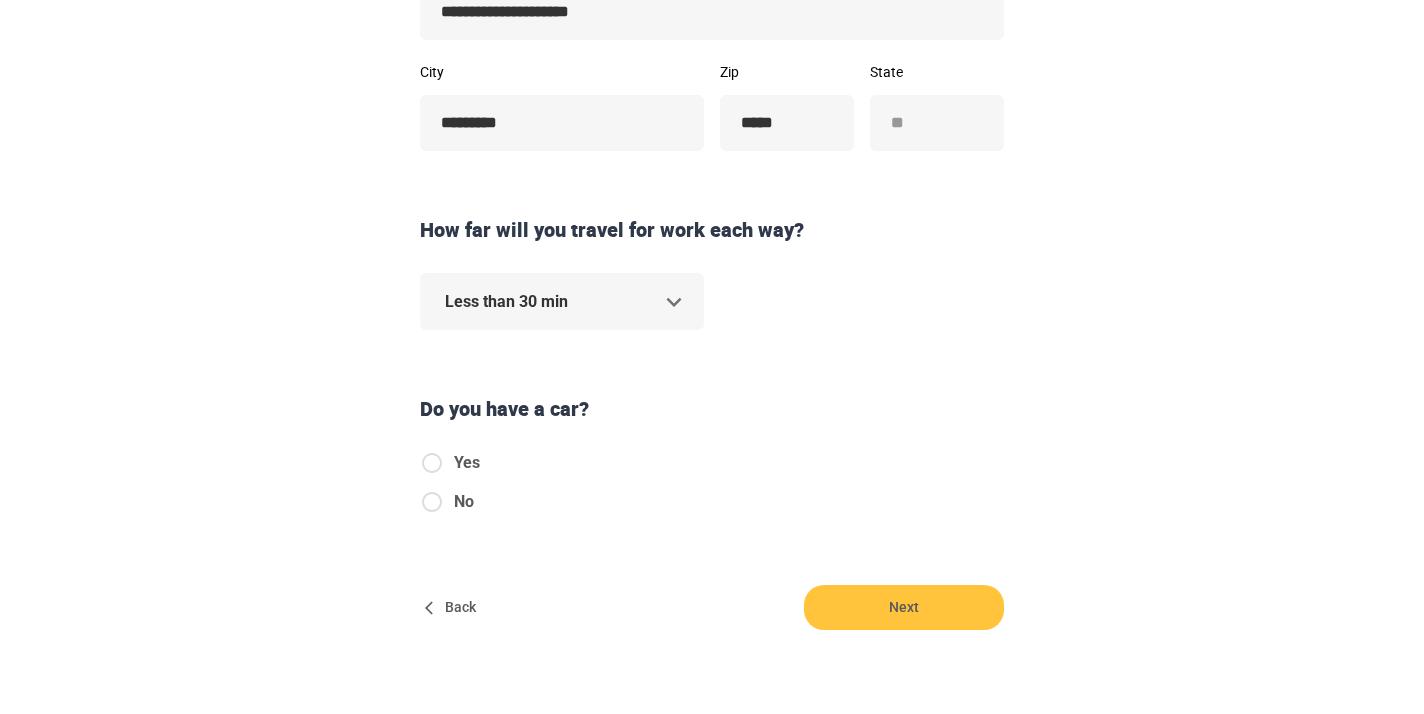 scroll, scrollTop: 567, scrollLeft: 0, axis: vertical 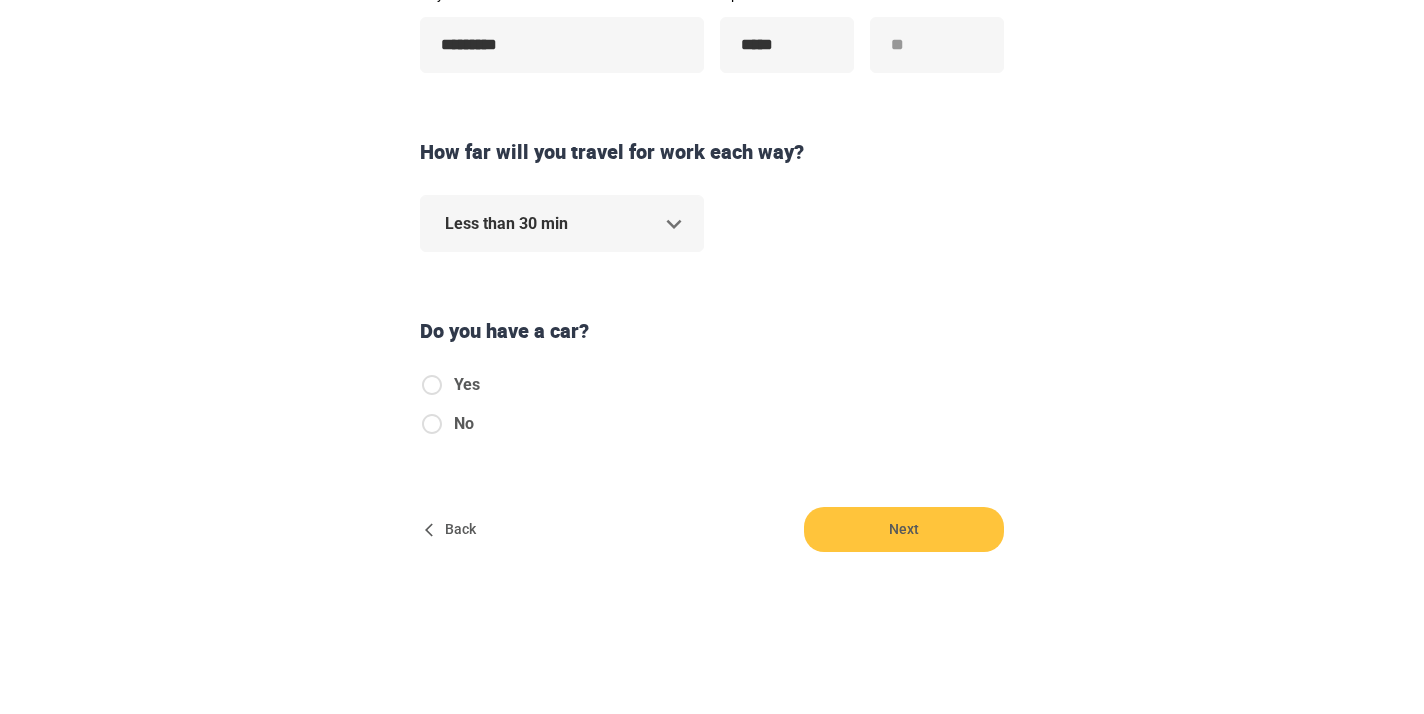 click on "No" at bounding box center (450, 424) 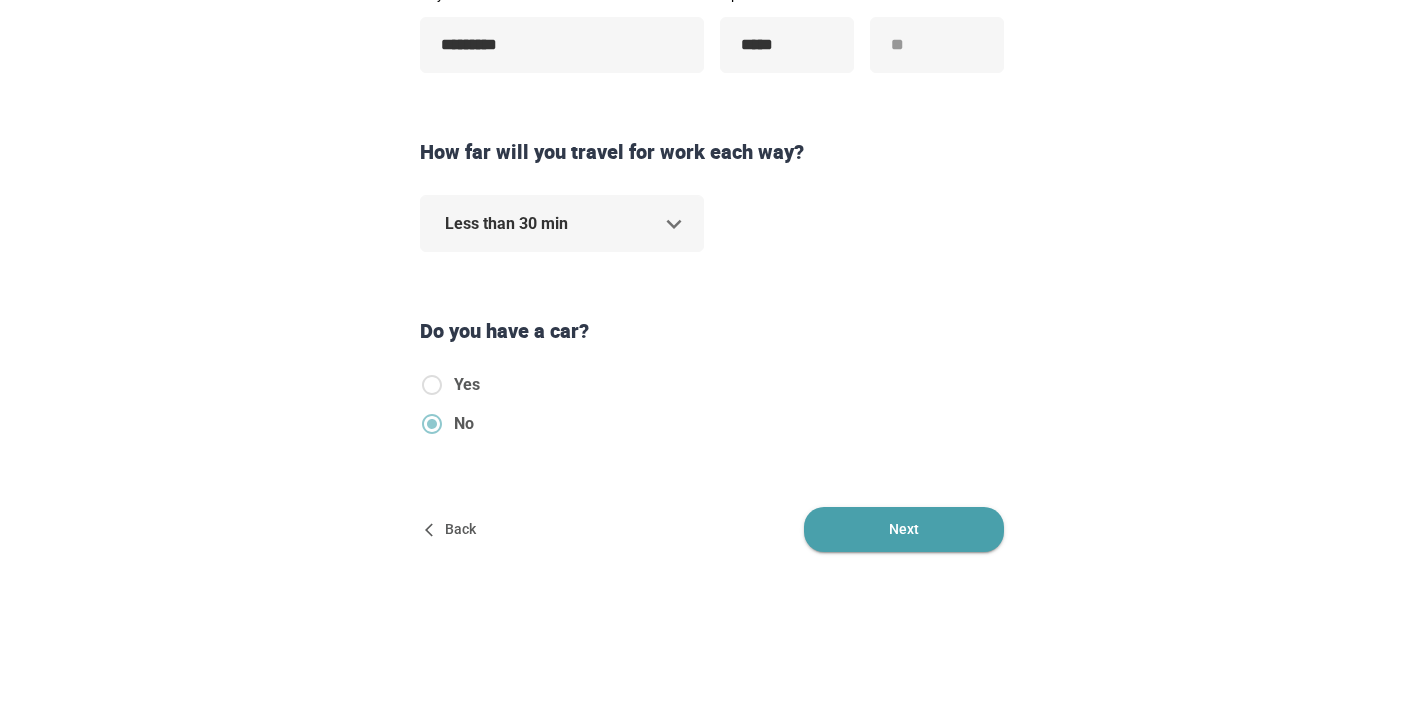 click on "Next" at bounding box center (904, 529) 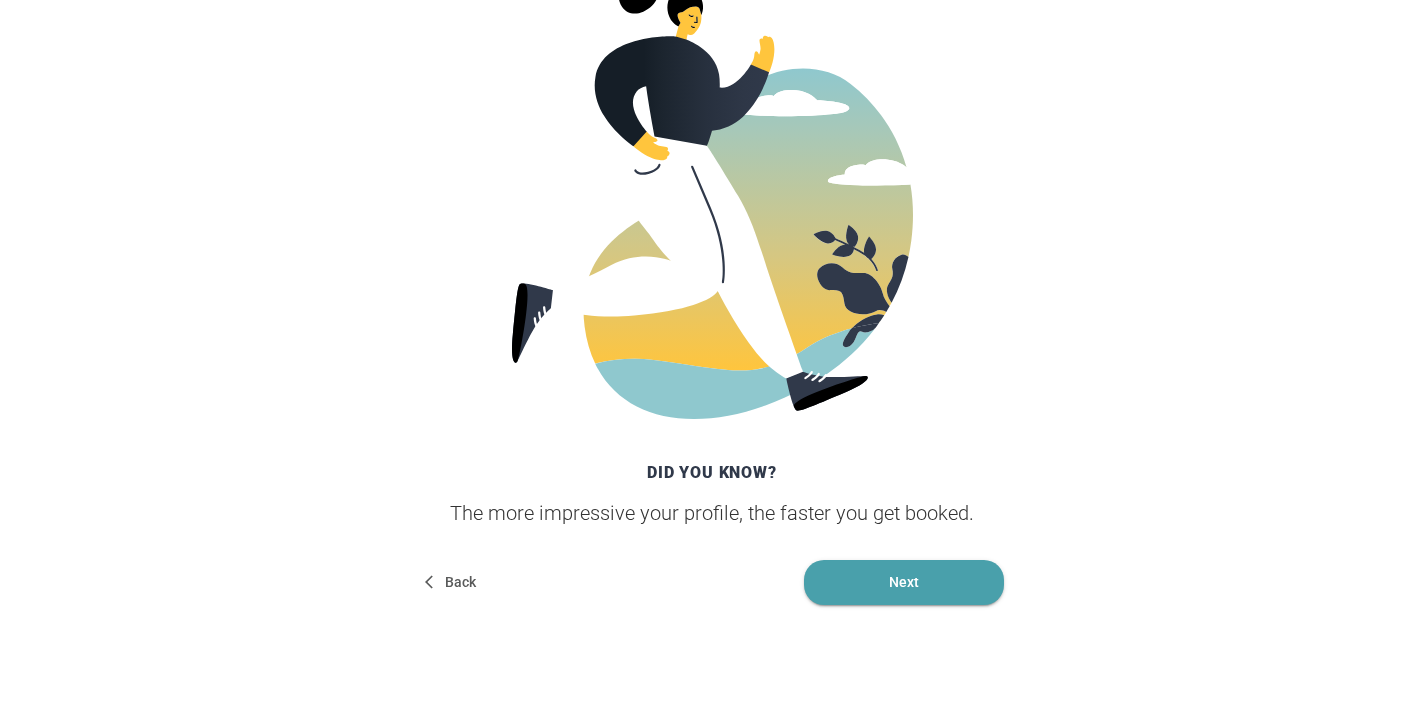 scroll, scrollTop: 446, scrollLeft: 0, axis: vertical 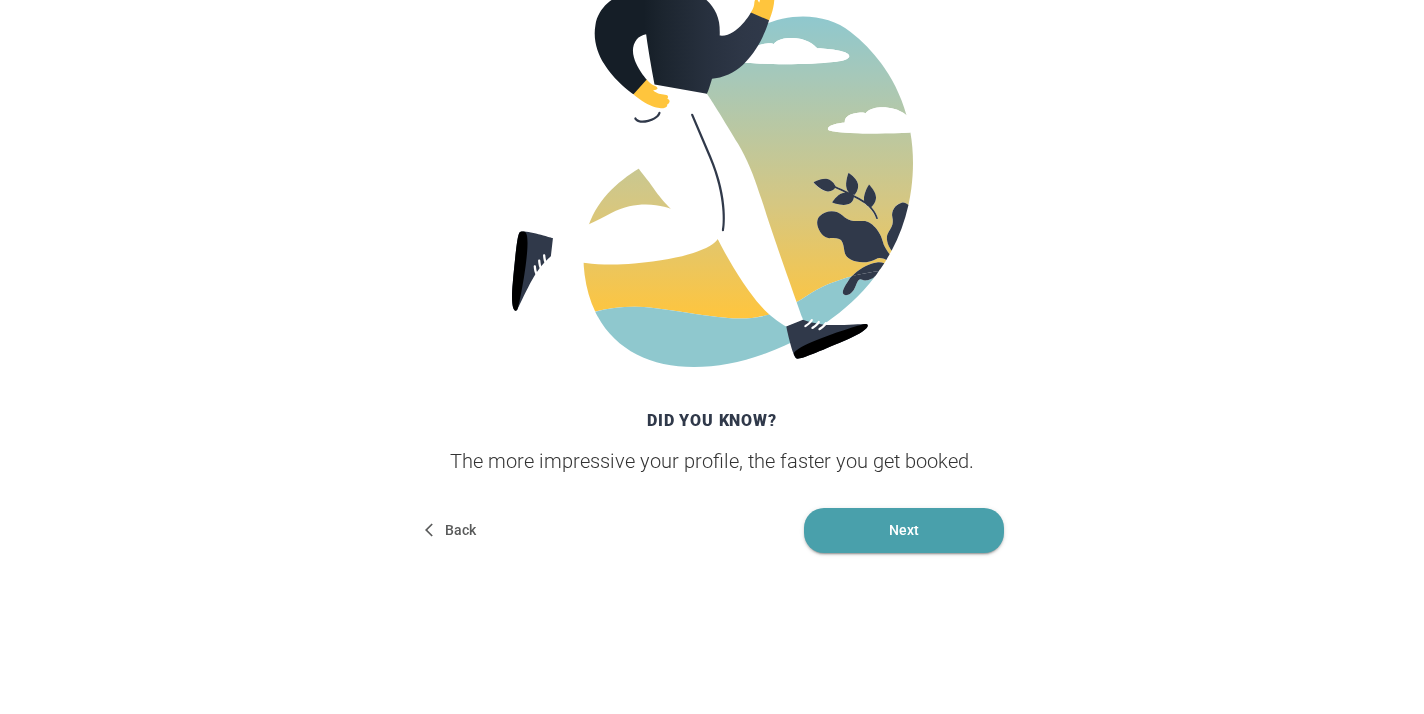 click on "Next" at bounding box center [904, 530] 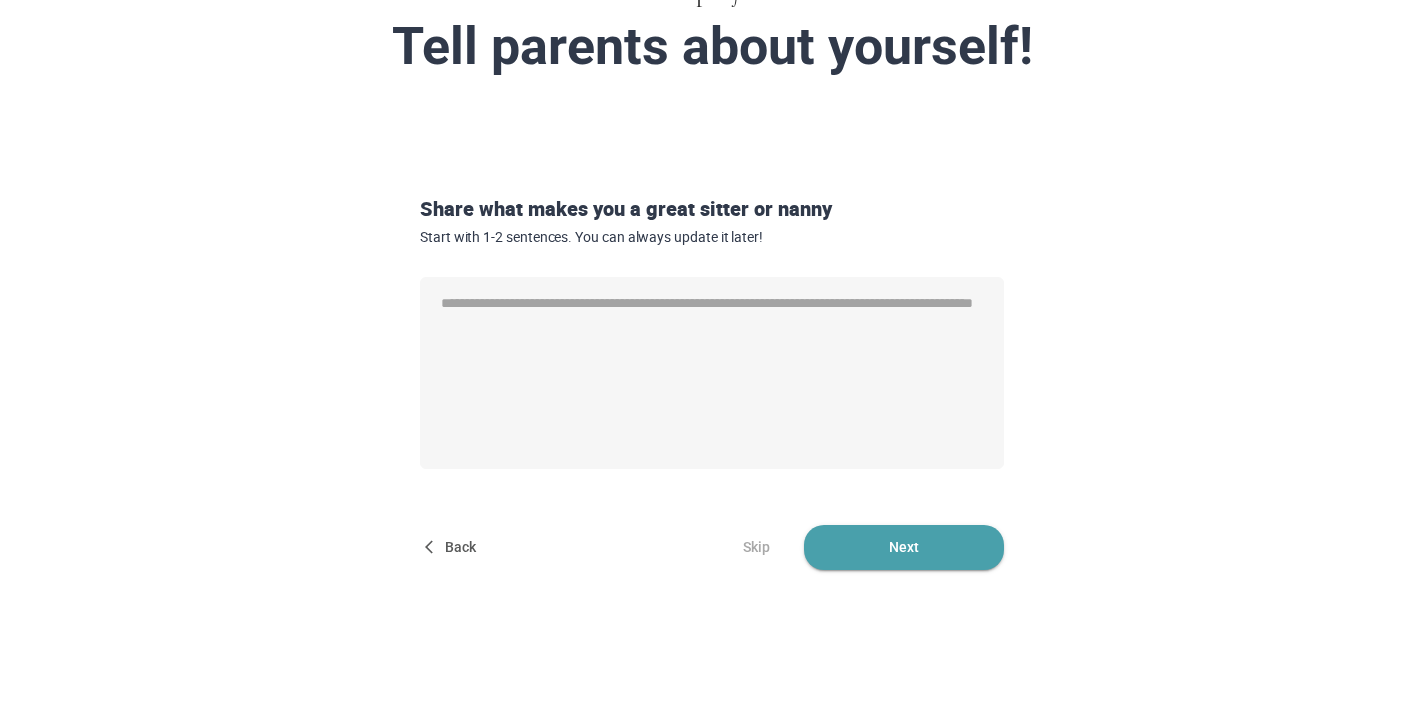 scroll, scrollTop: 170, scrollLeft: 0, axis: vertical 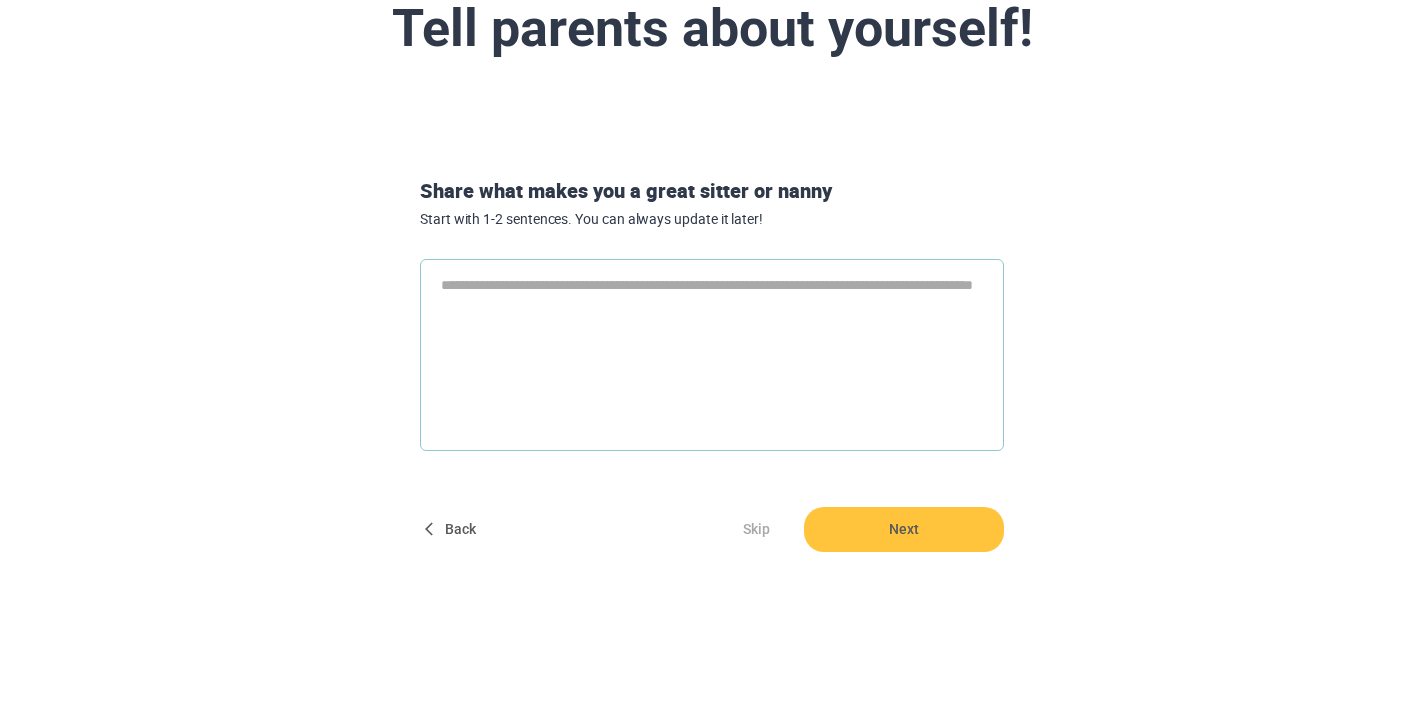 click at bounding box center (712, 355) 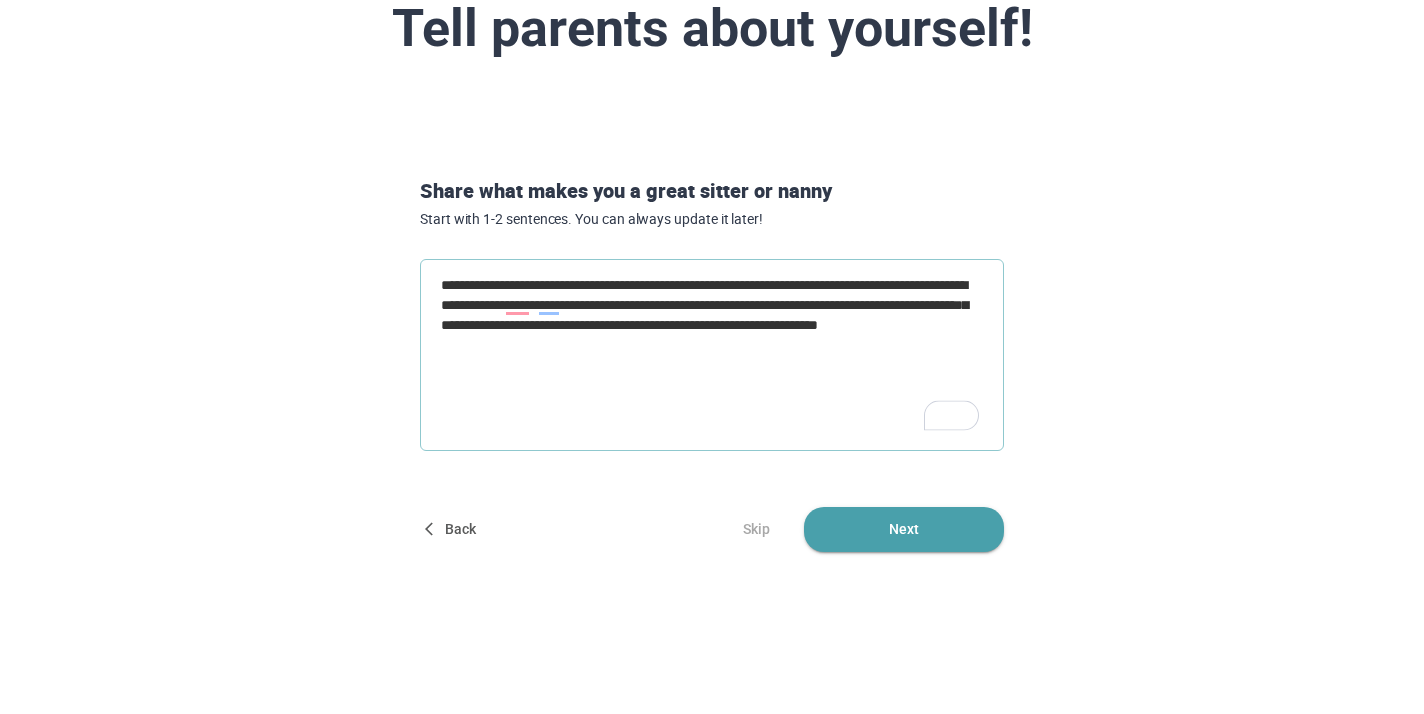type on "**********" 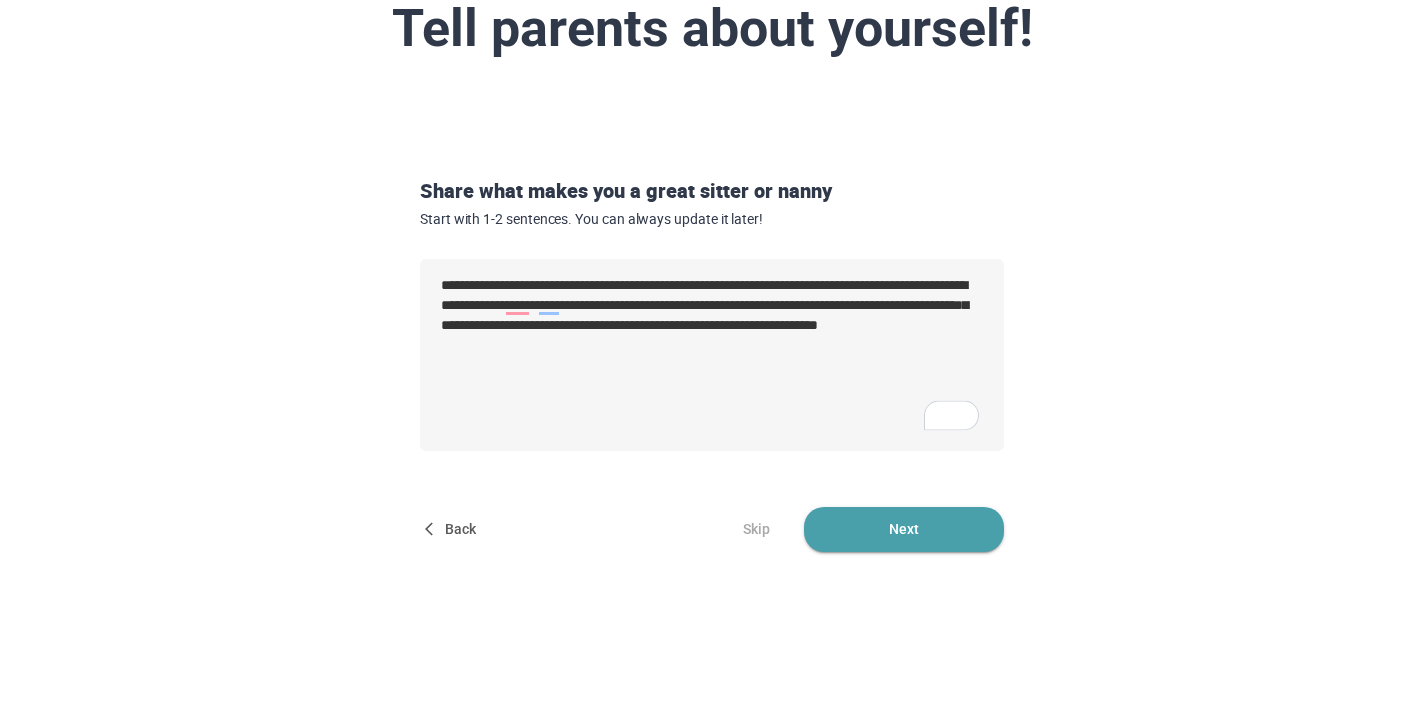 click on "Next" at bounding box center [904, 529] 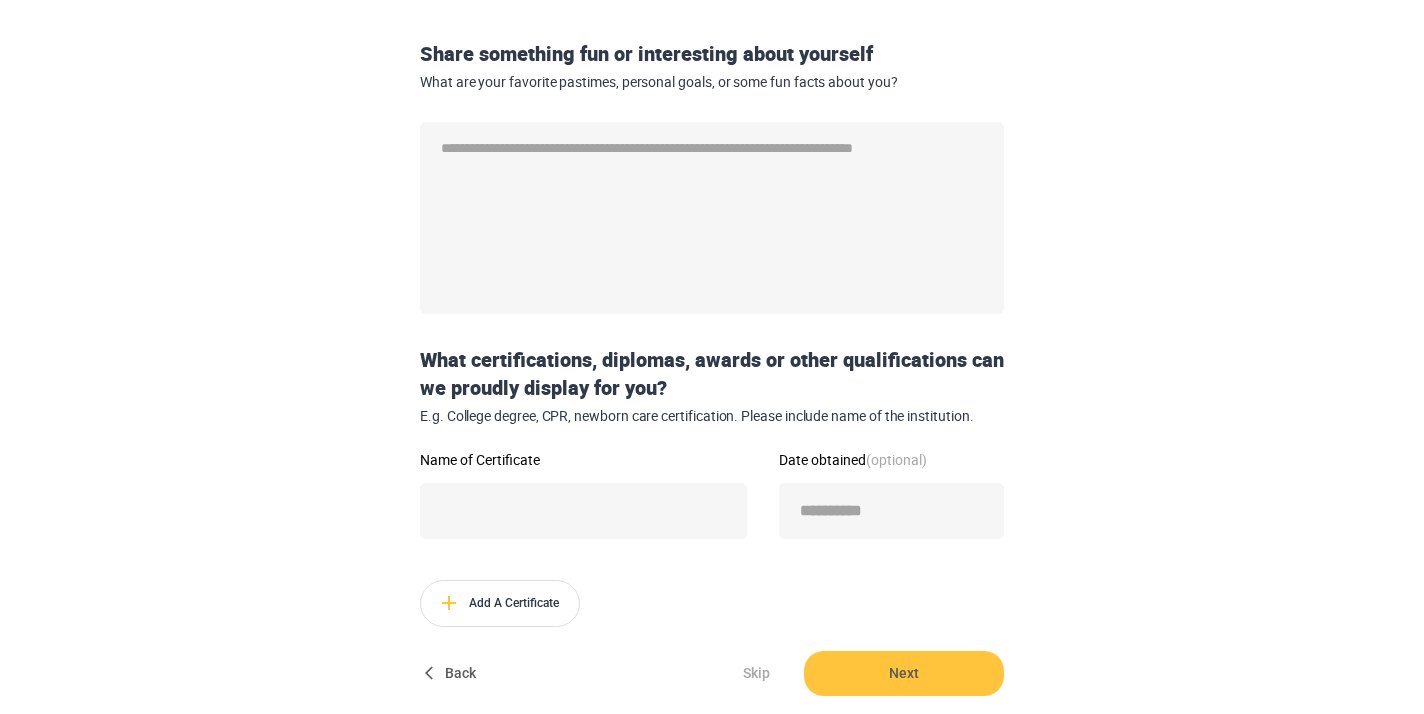 scroll, scrollTop: 308, scrollLeft: 0, axis: vertical 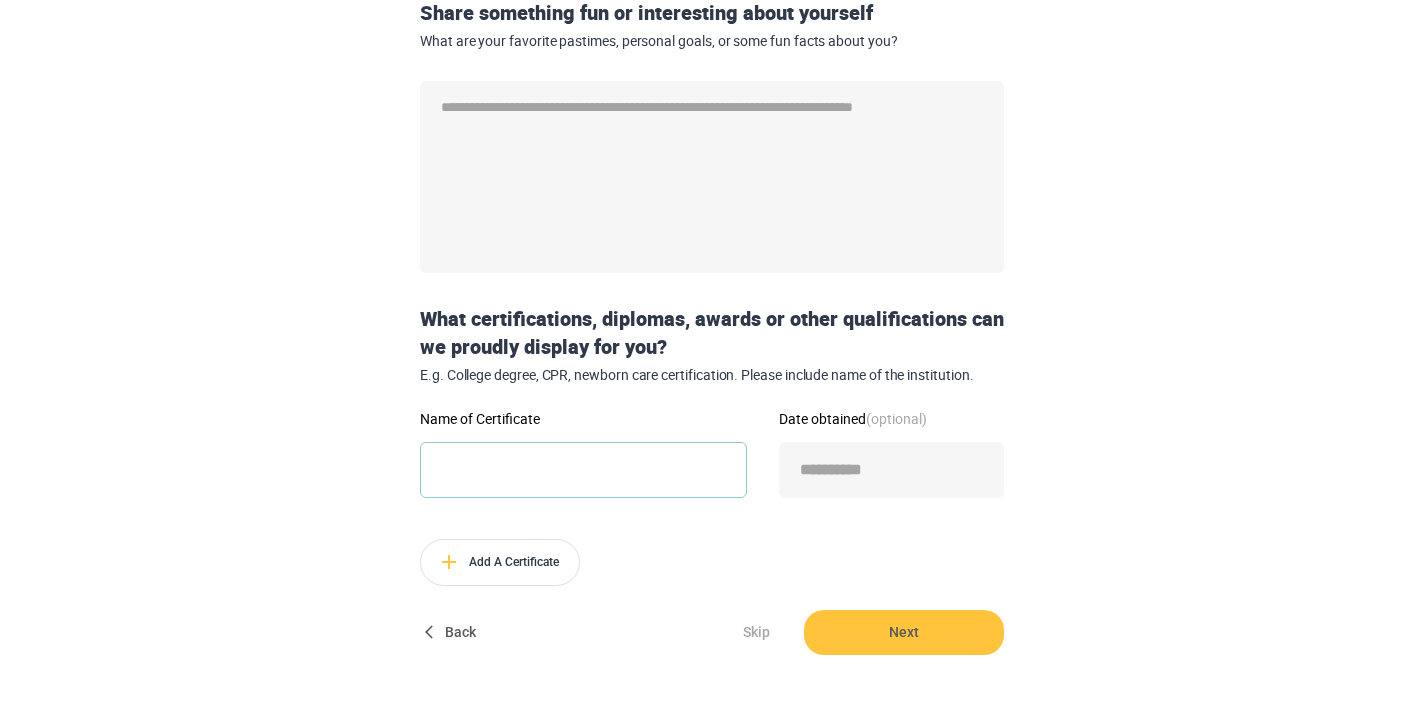 click on "Name of Certificate" at bounding box center (583, 470) 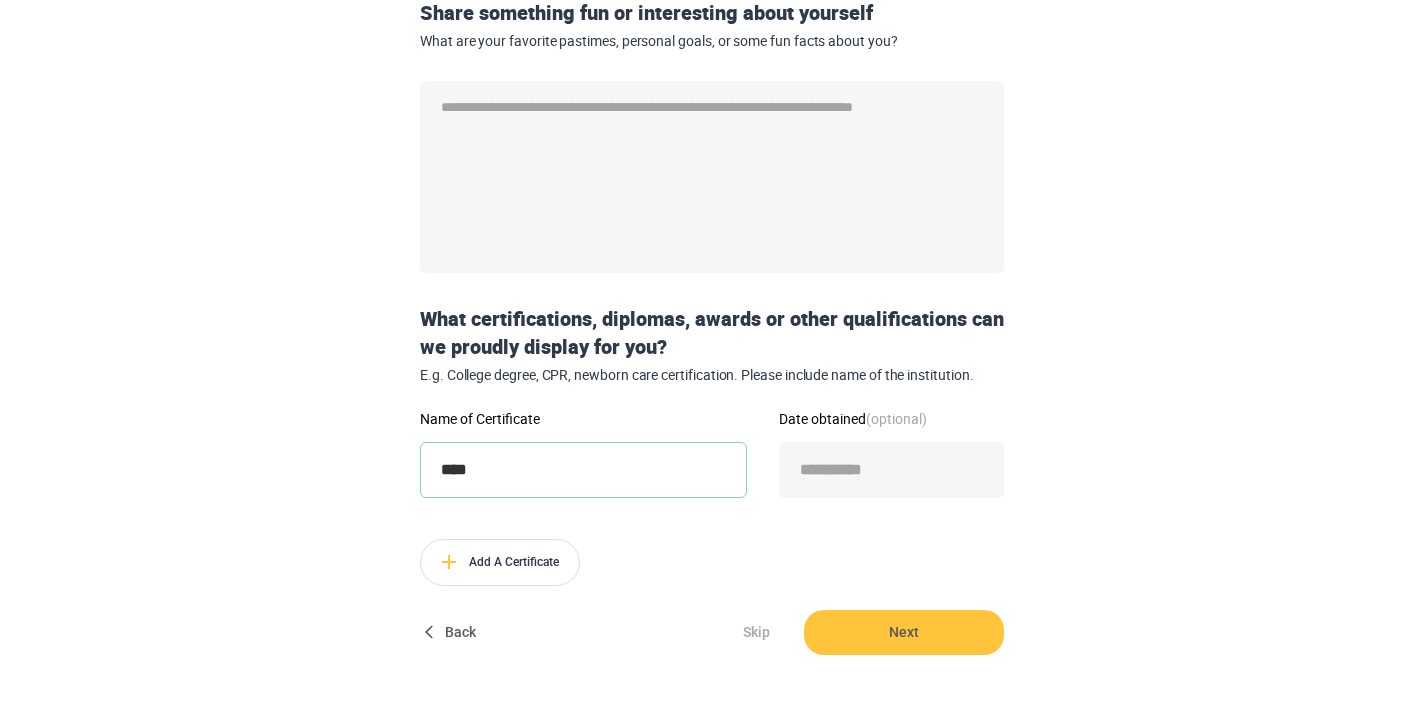 scroll, scrollTop: 410, scrollLeft: 0, axis: vertical 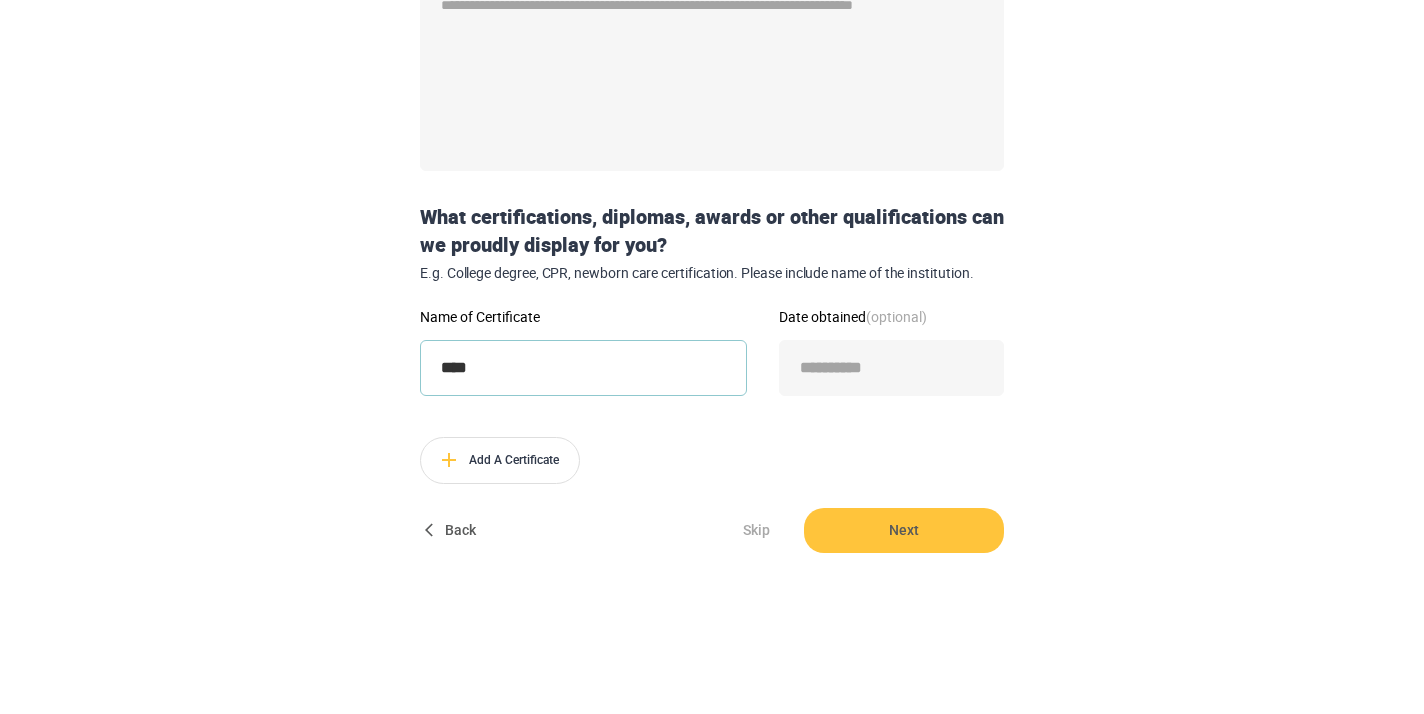 type on "***" 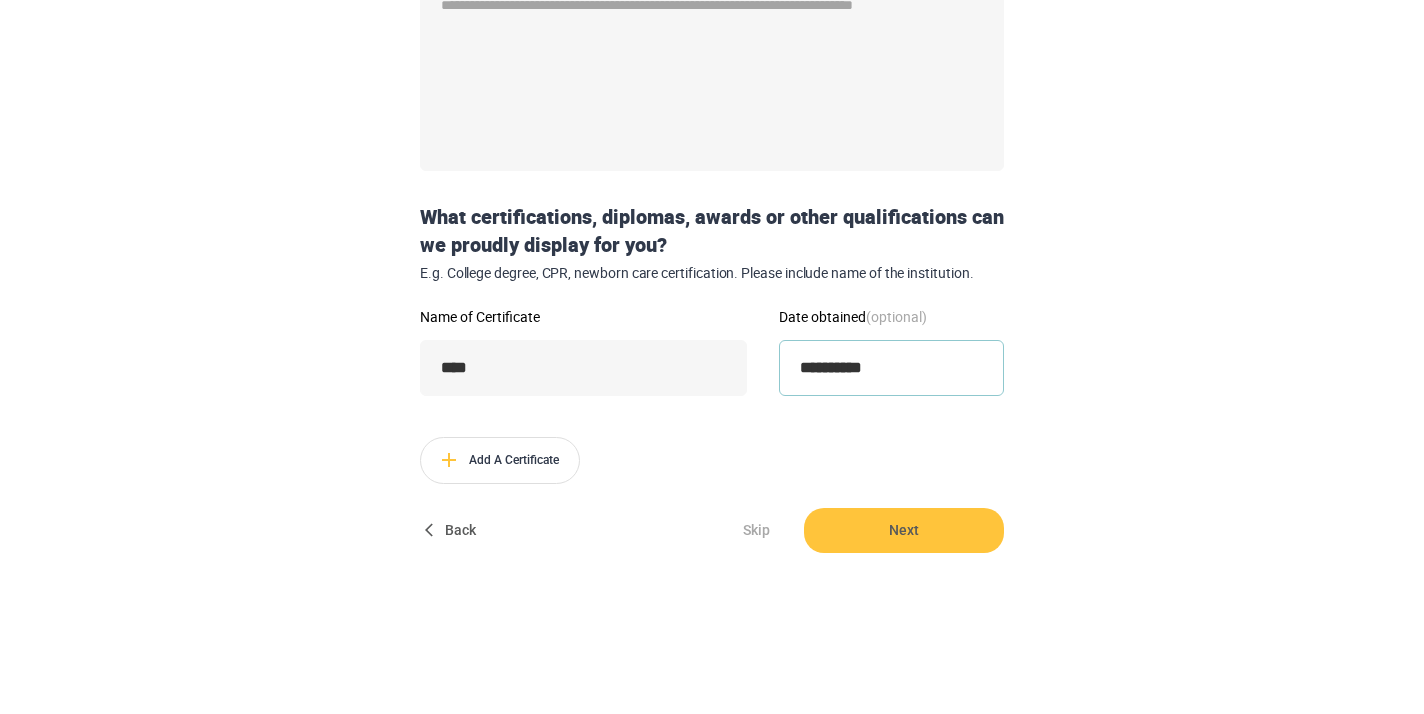 click on "**********" at bounding box center [891, 368] 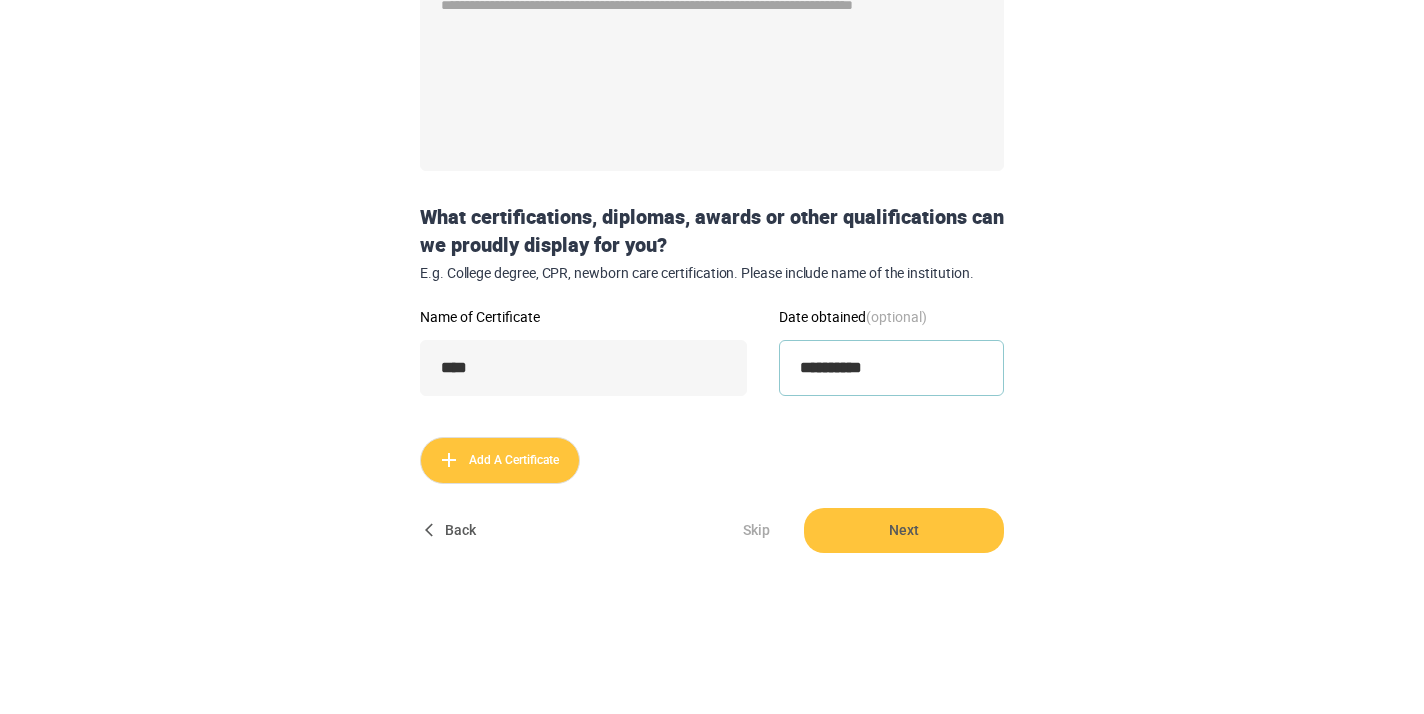 type on "**********" 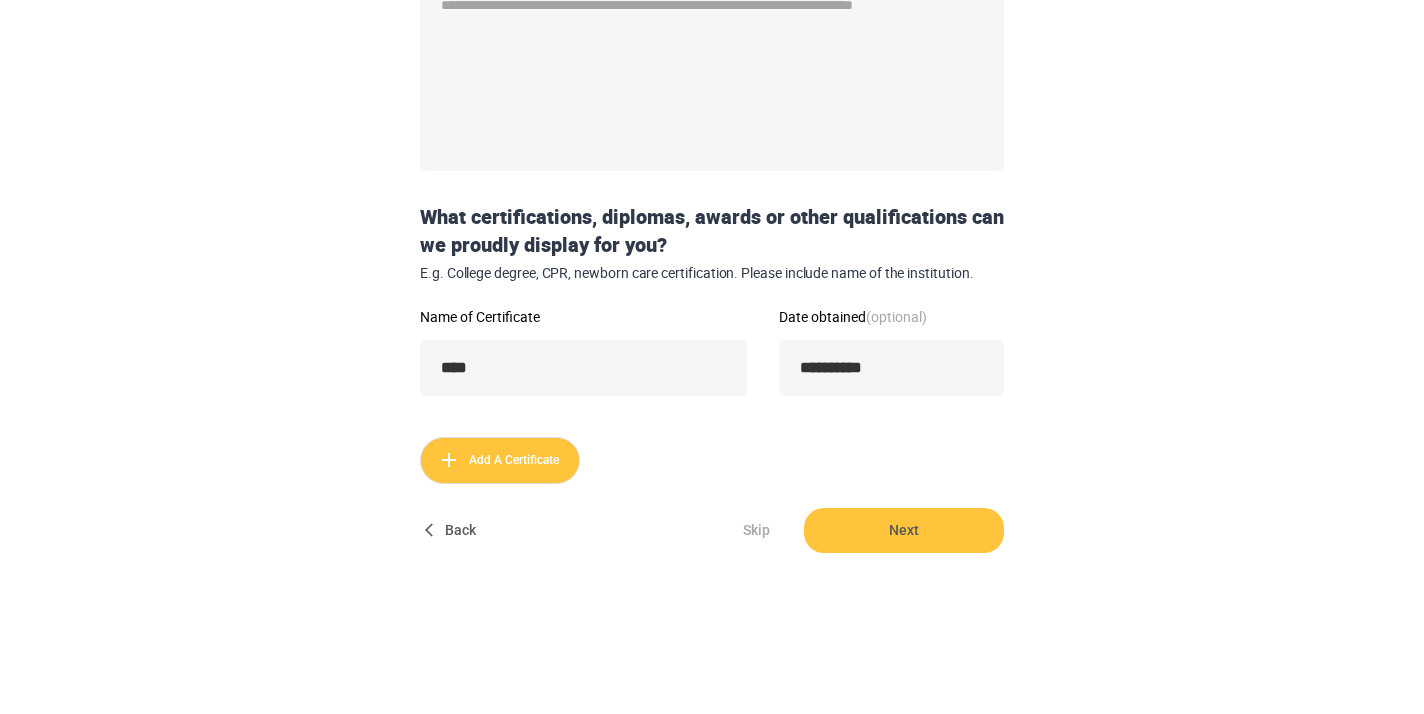 click on "Add A Certificate" at bounding box center (500, 460) 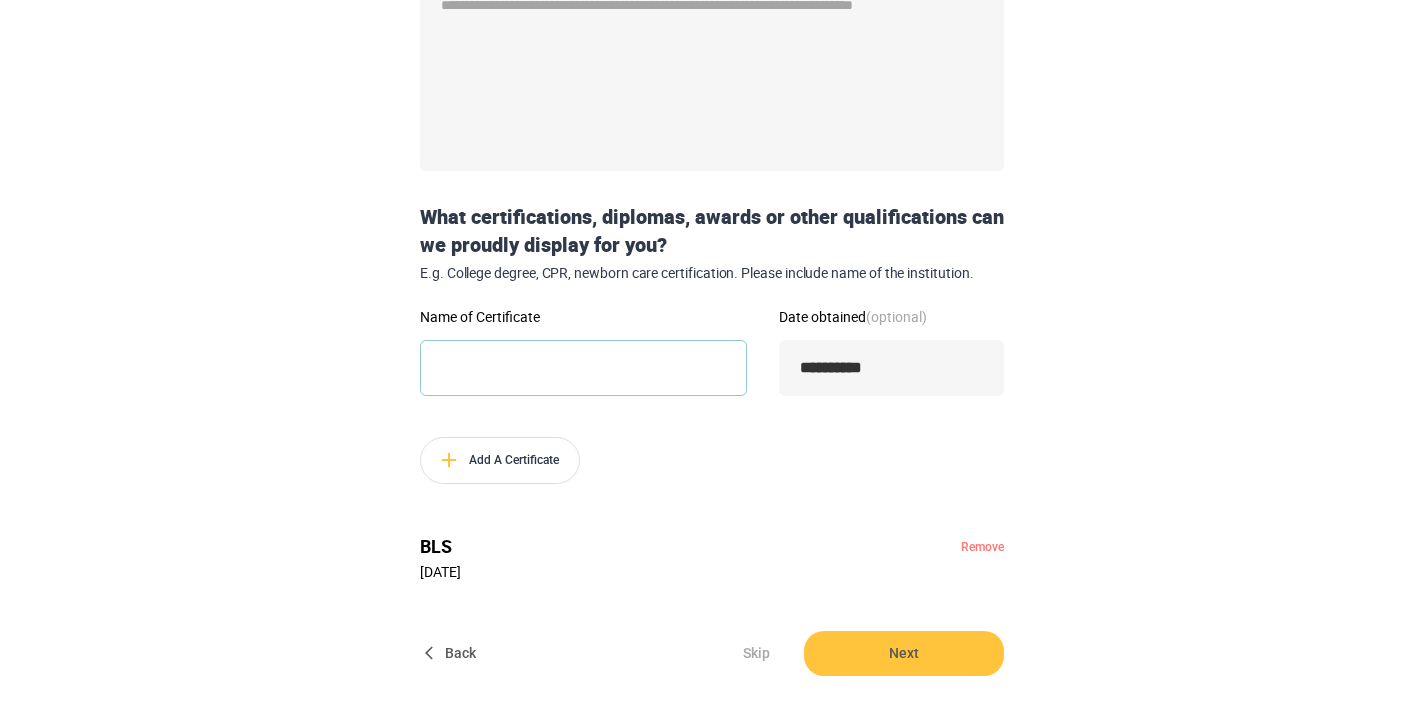 click on "Name of Certificate" at bounding box center (583, 368) 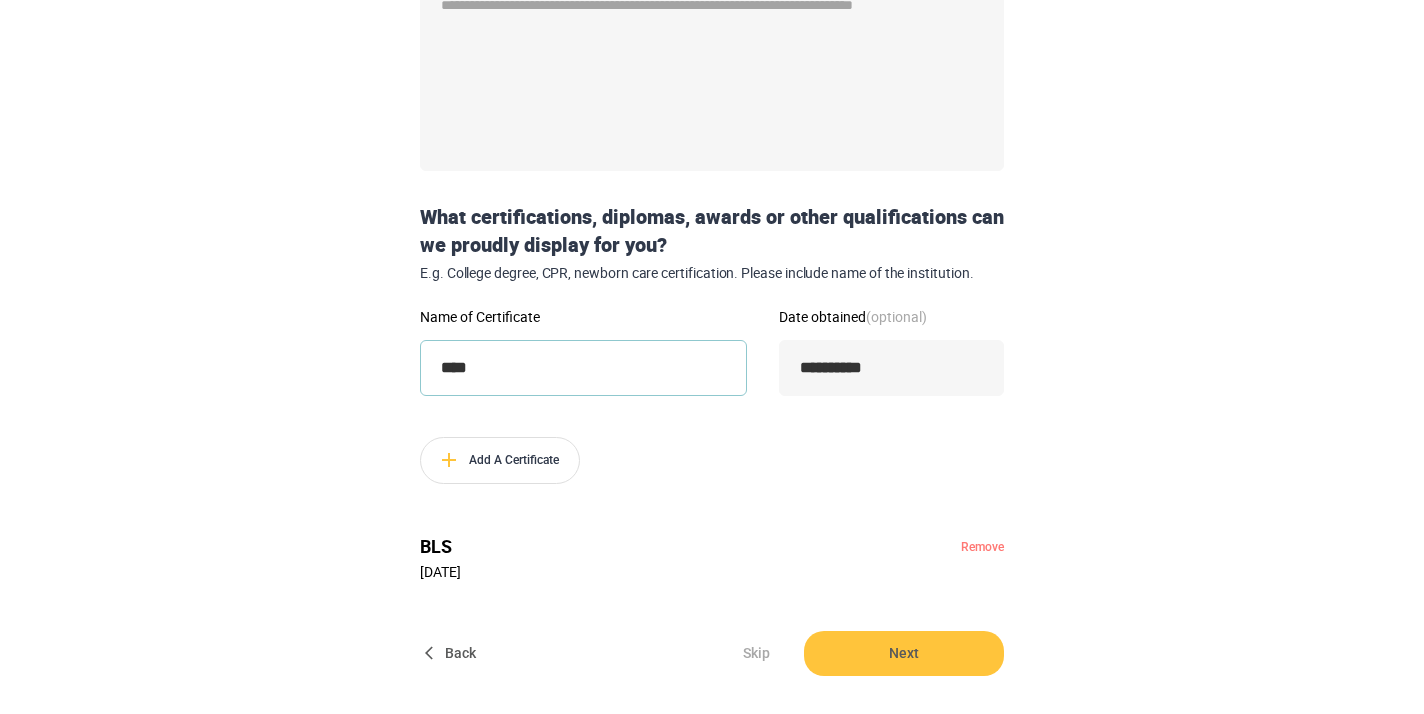 type on "***" 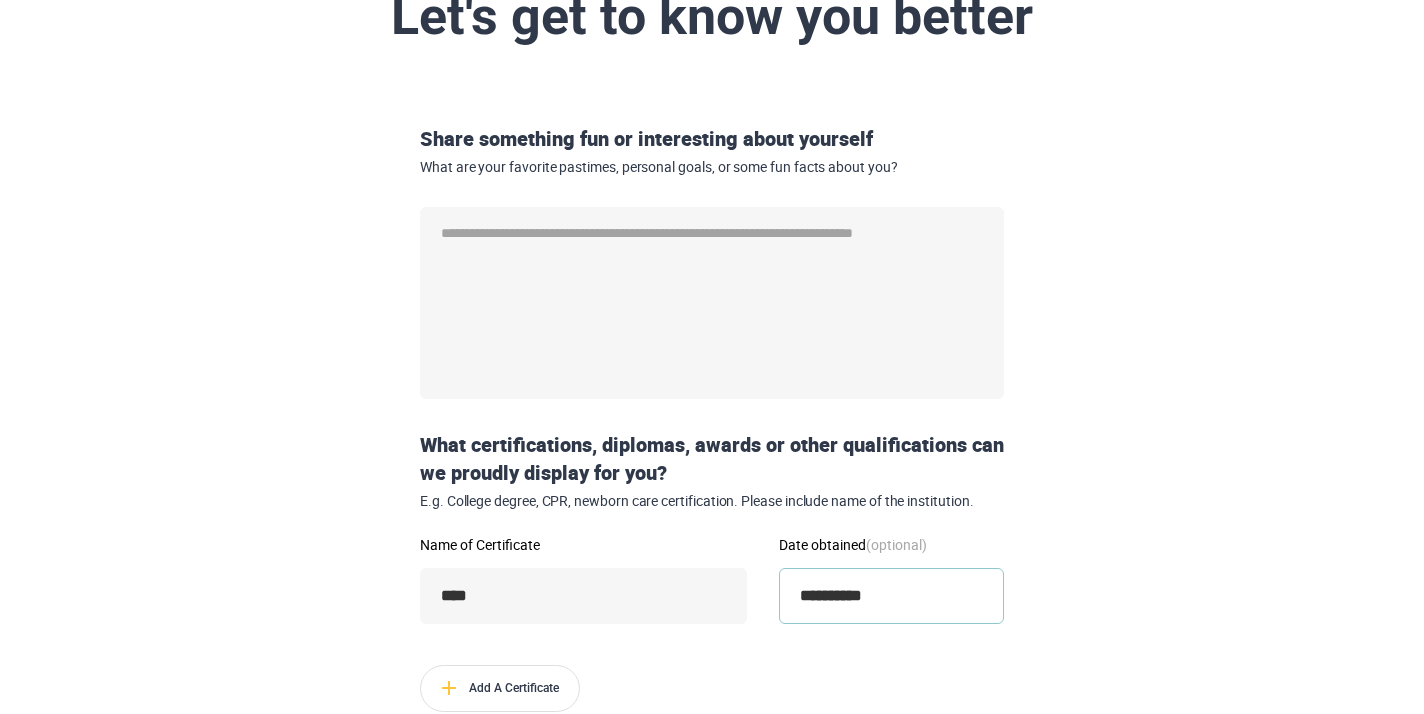 scroll, scrollTop: 179, scrollLeft: 0, axis: vertical 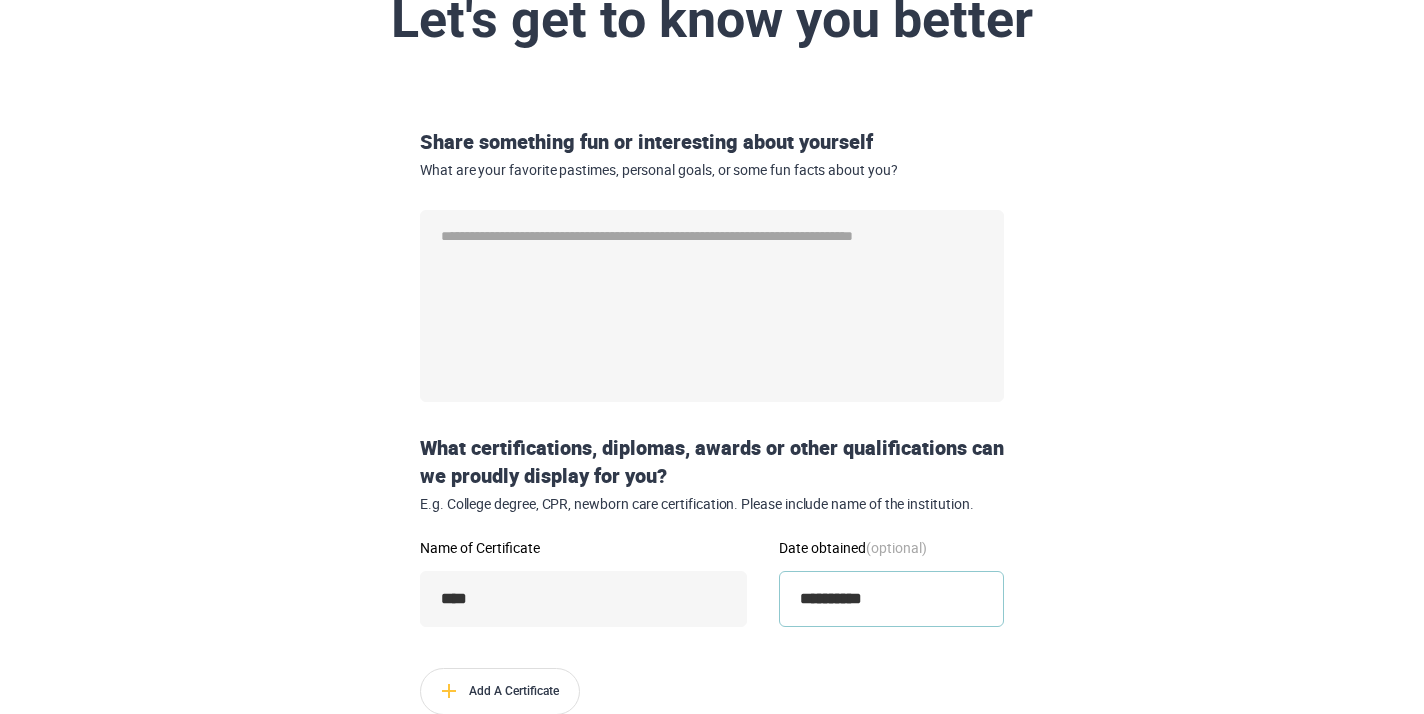 type on "**********" 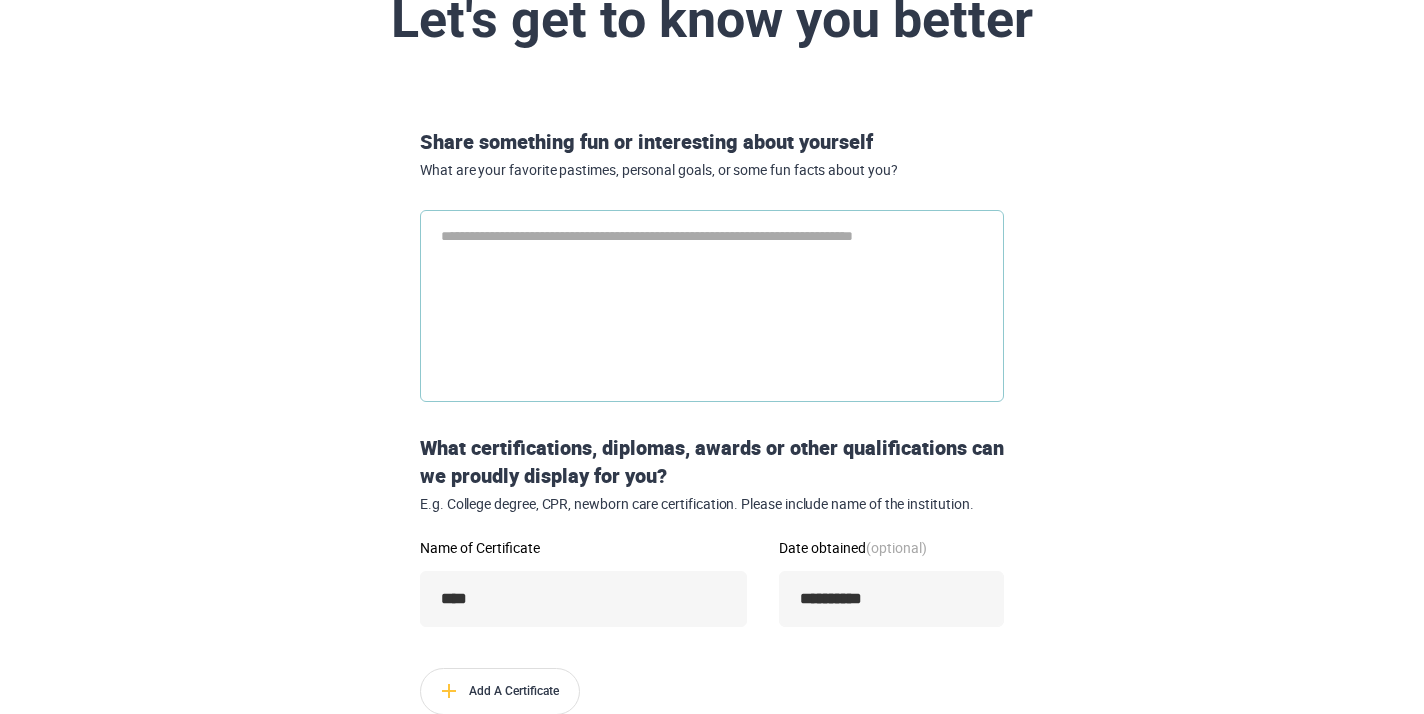 click at bounding box center [712, 306] 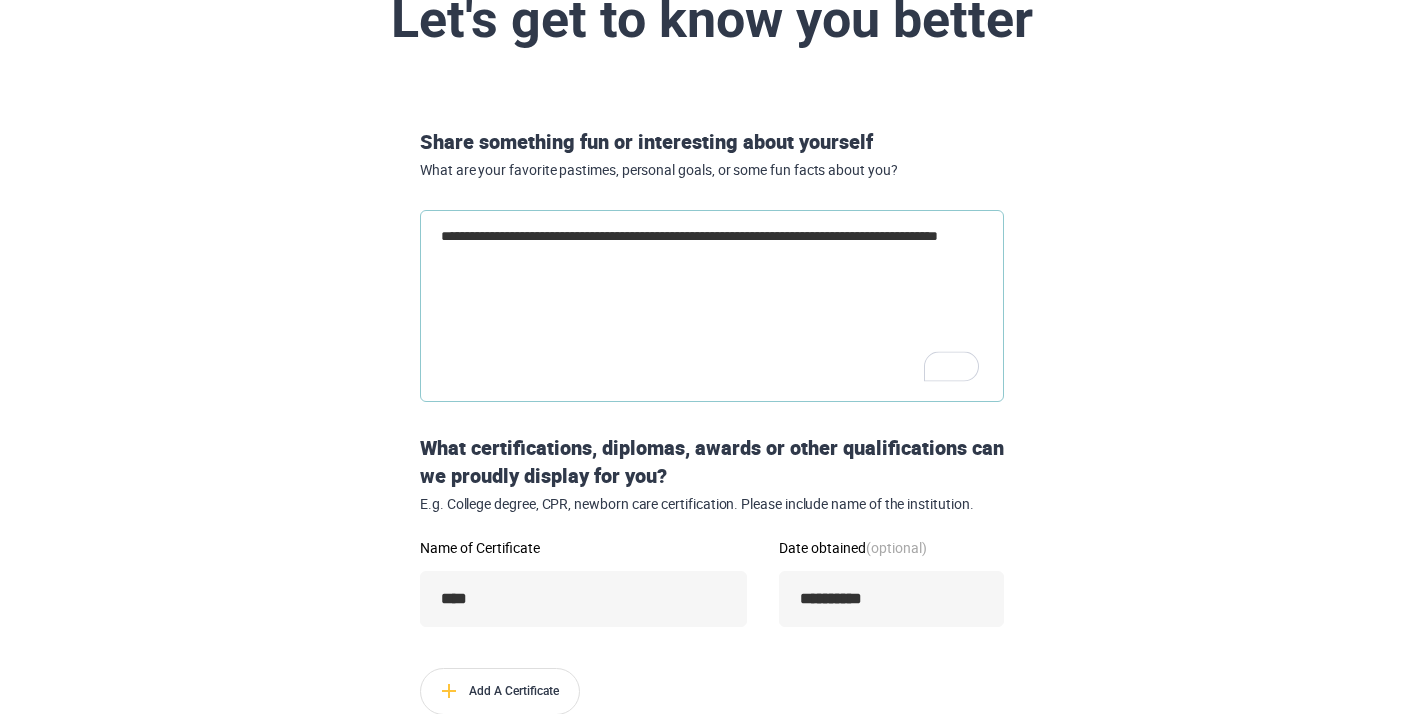 click on "**********" at bounding box center (712, 306) 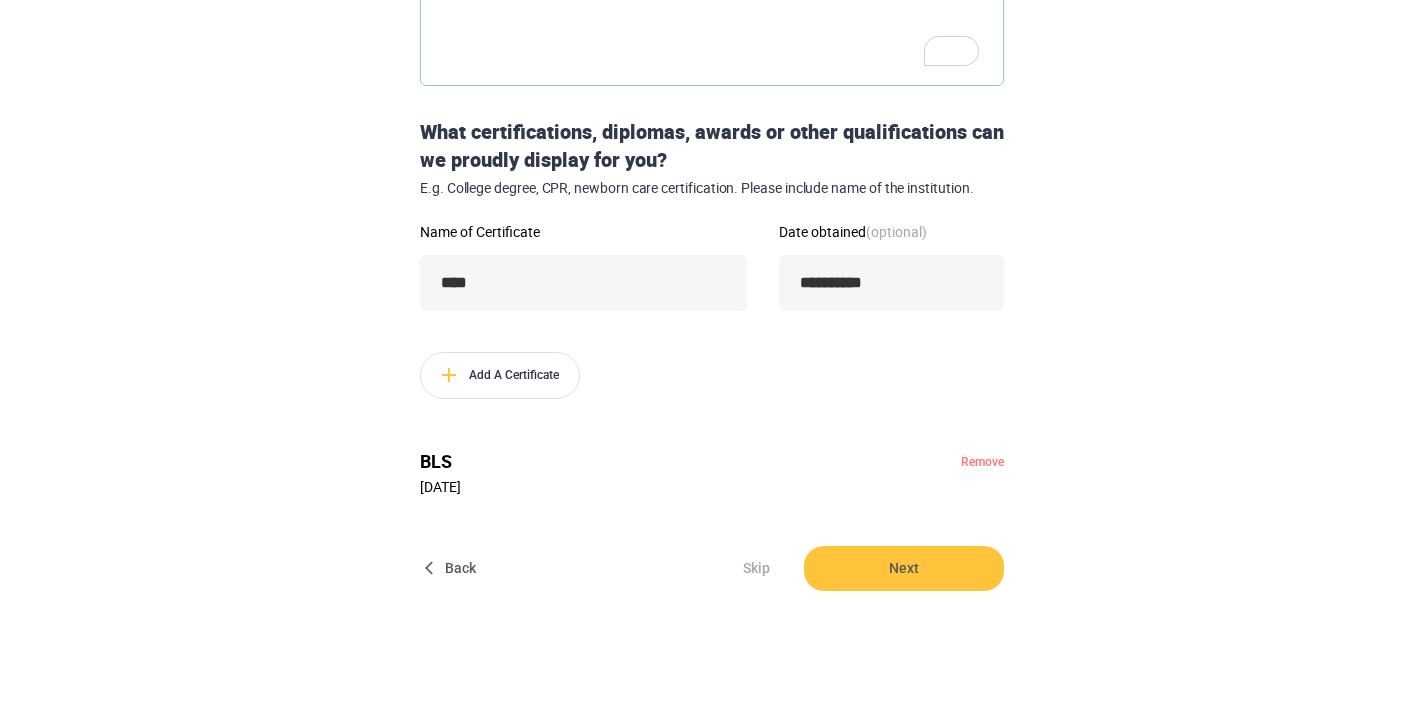 scroll, scrollTop: 533, scrollLeft: 0, axis: vertical 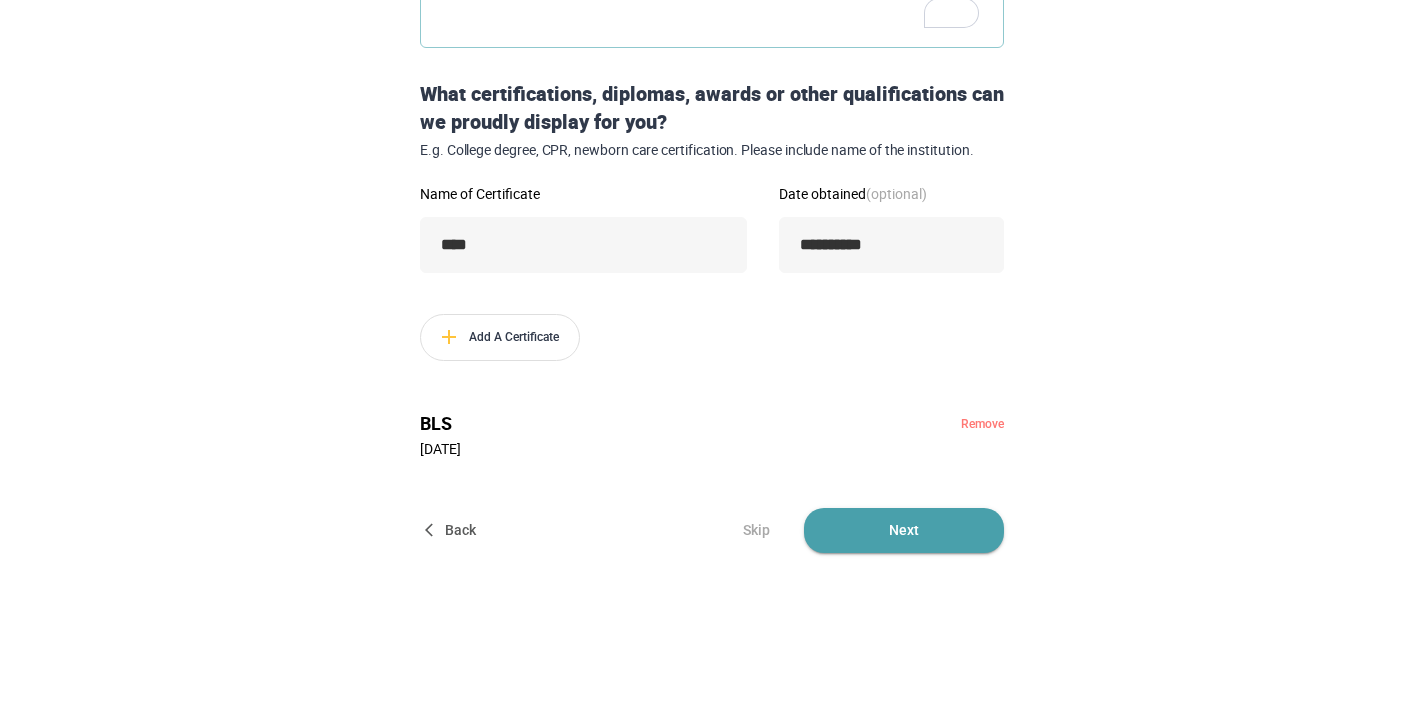 type on "**********" 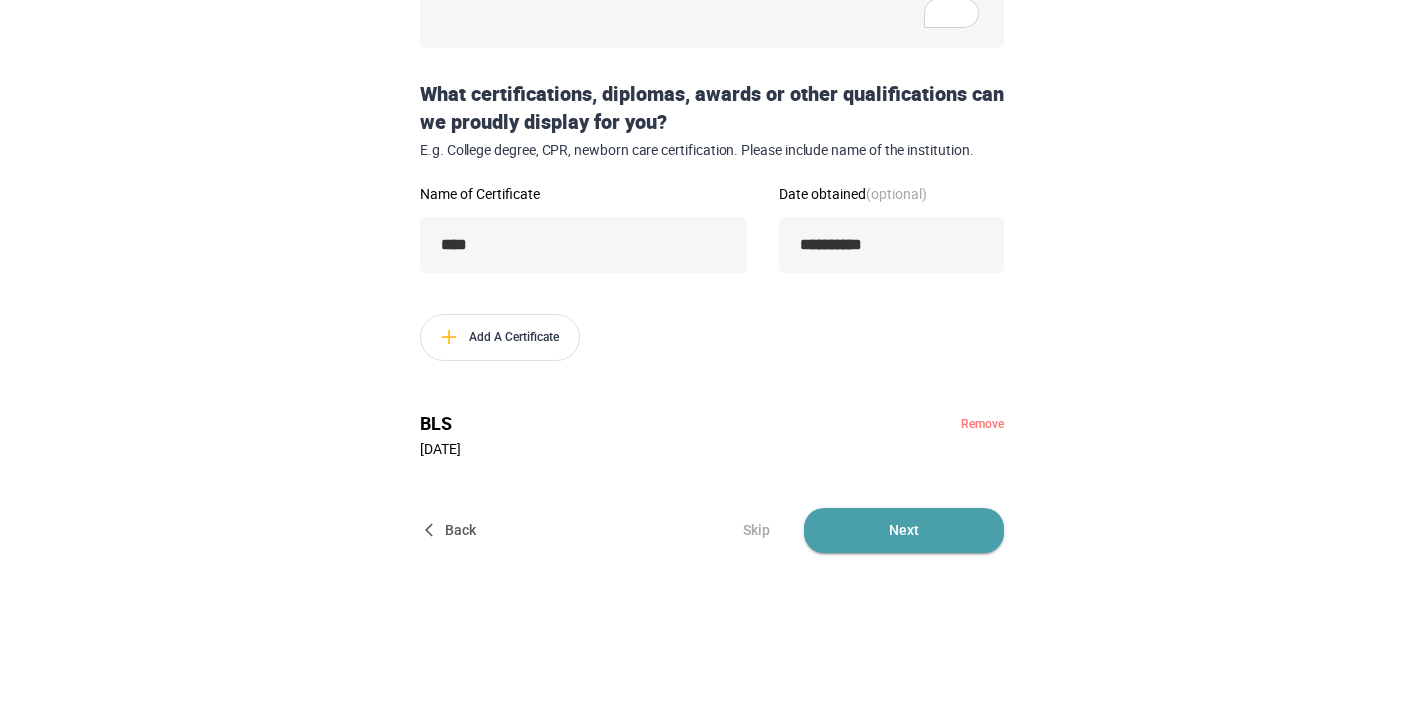 click on "Next" at bounding box center (904, 530) 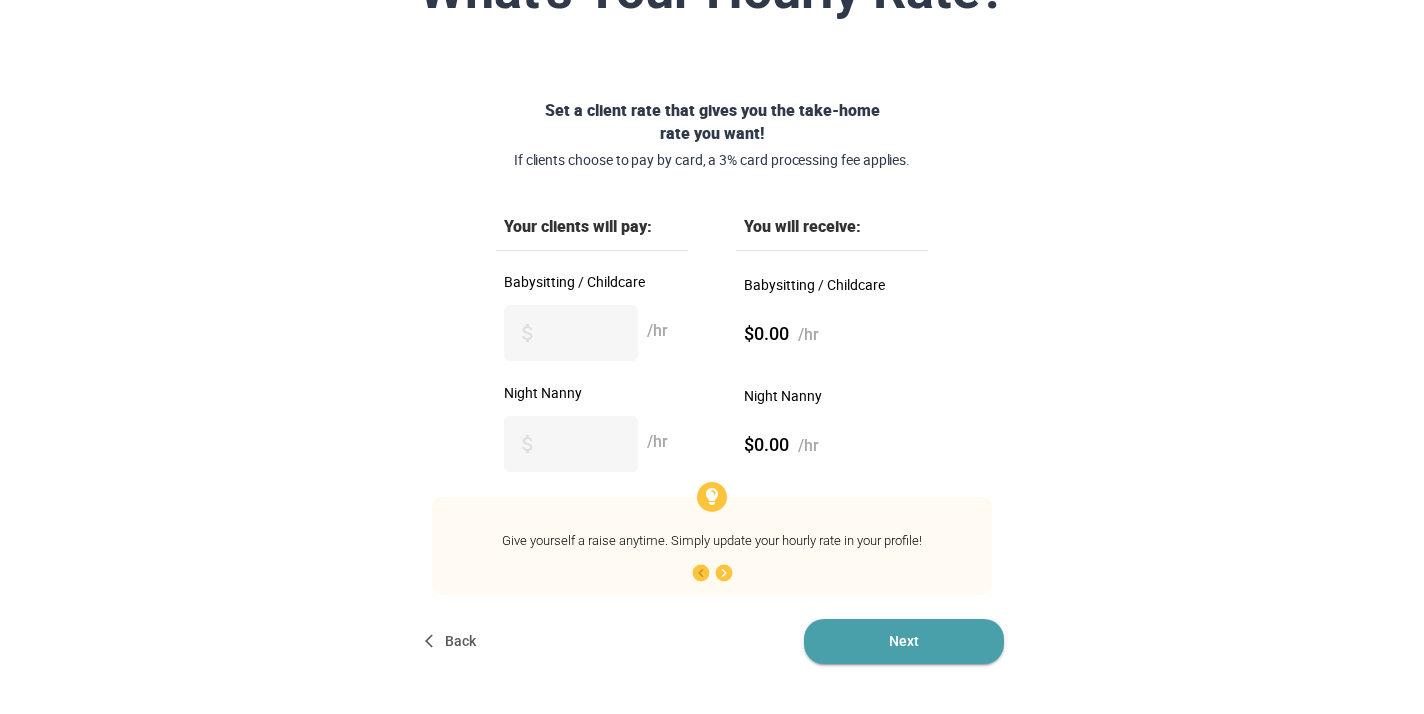 scroll, scrollTop: 214, scrollLeft: 0, axis: vertical 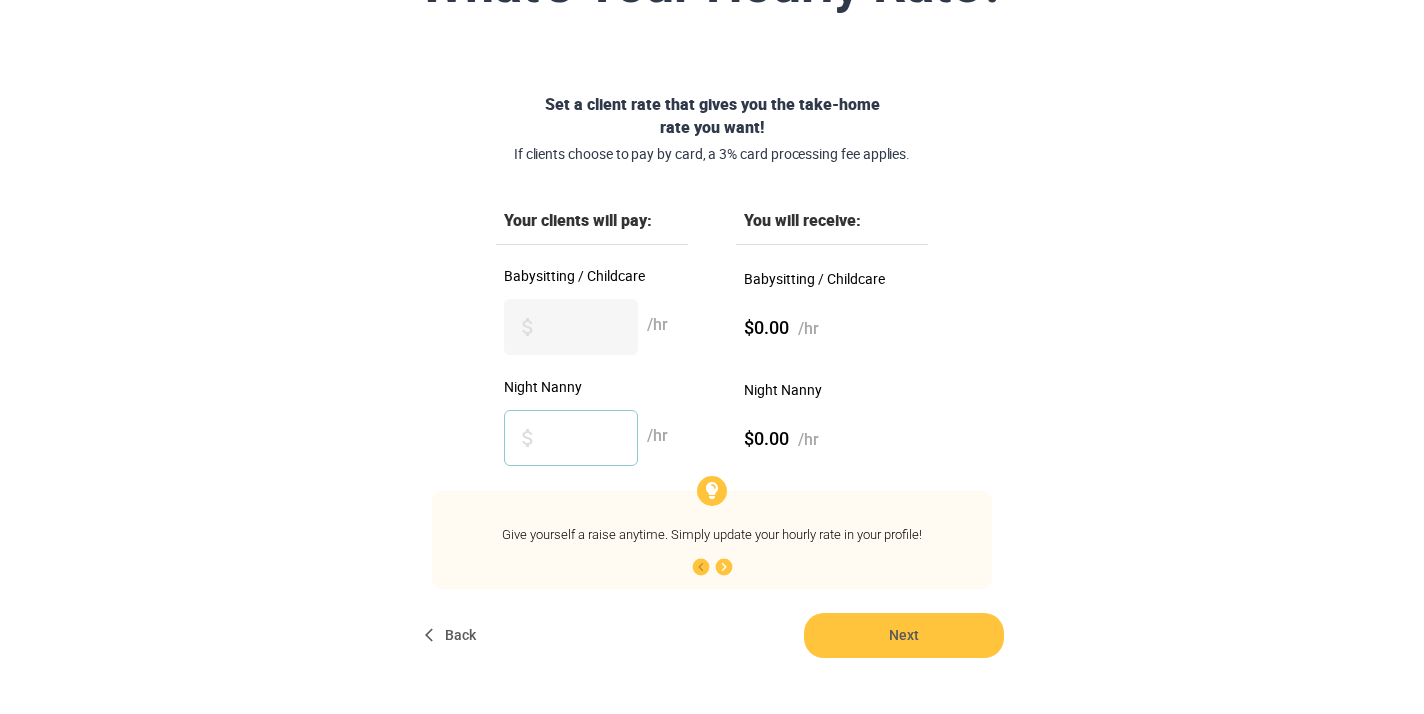 click on "Night Nanny" at bounding box center [571, 438] 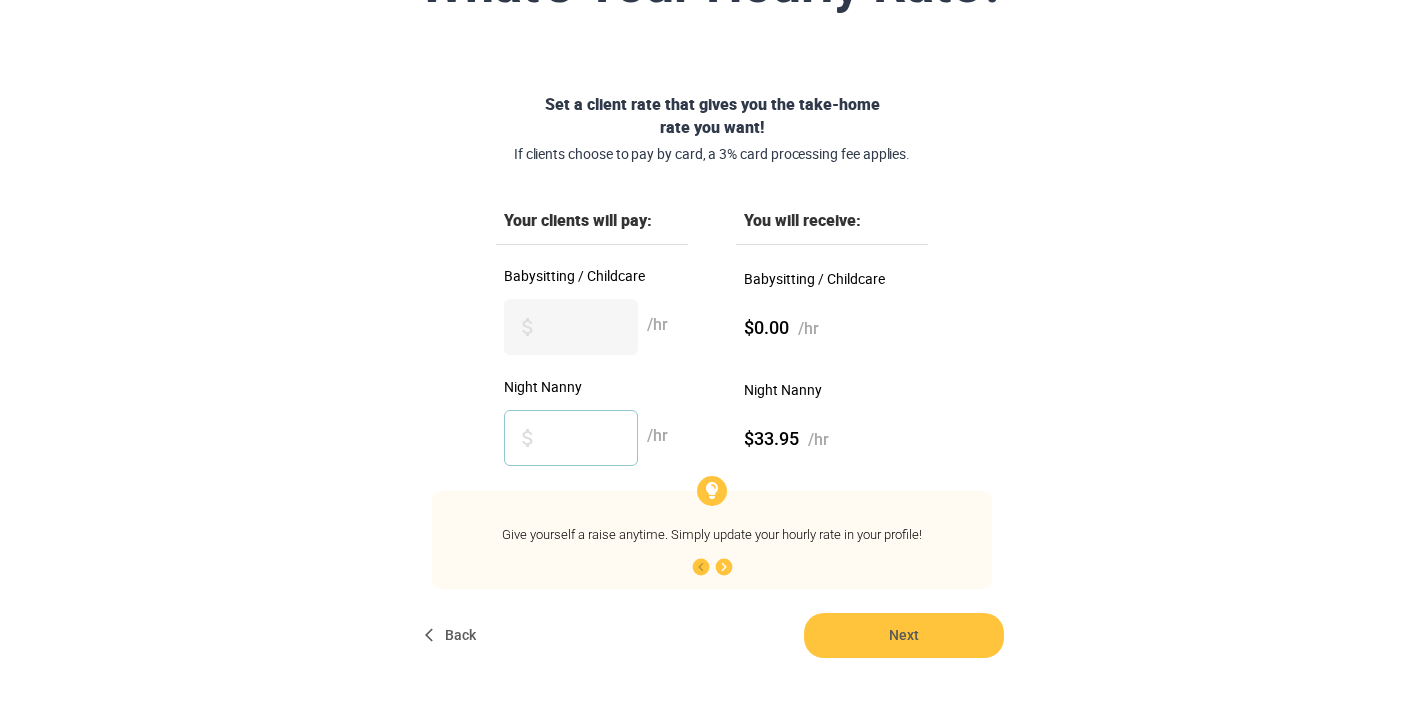 click on "**" at bounding box center (571, 438) 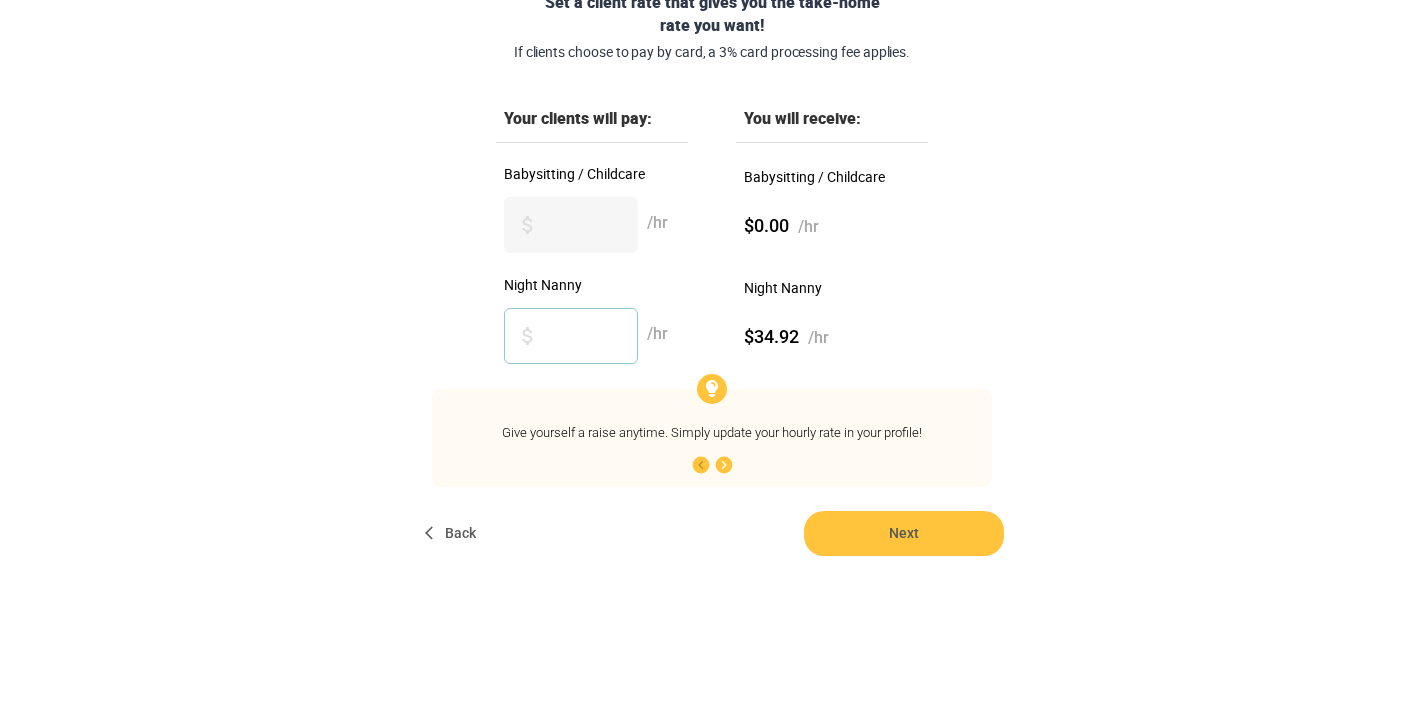 scroll, scrollTop: 319, scrollLeft: 0, axis: vertical 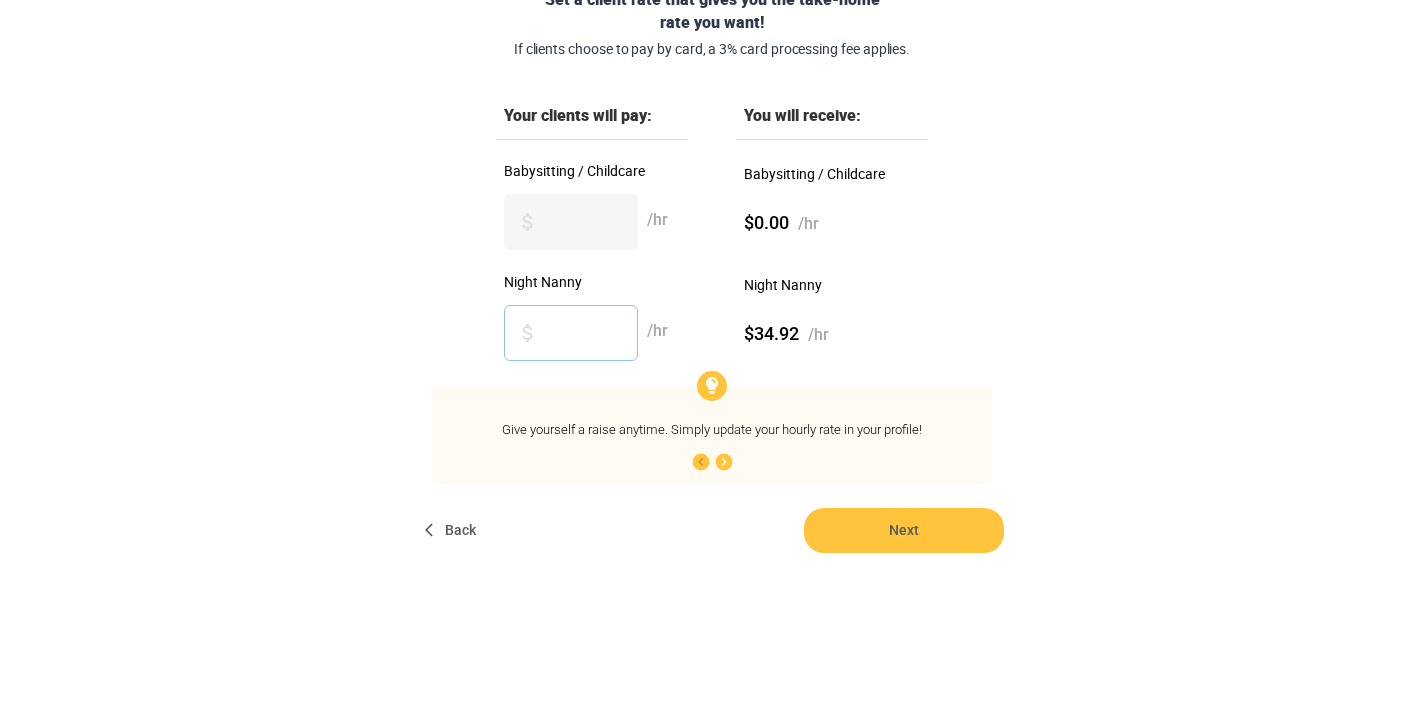 type on "**" 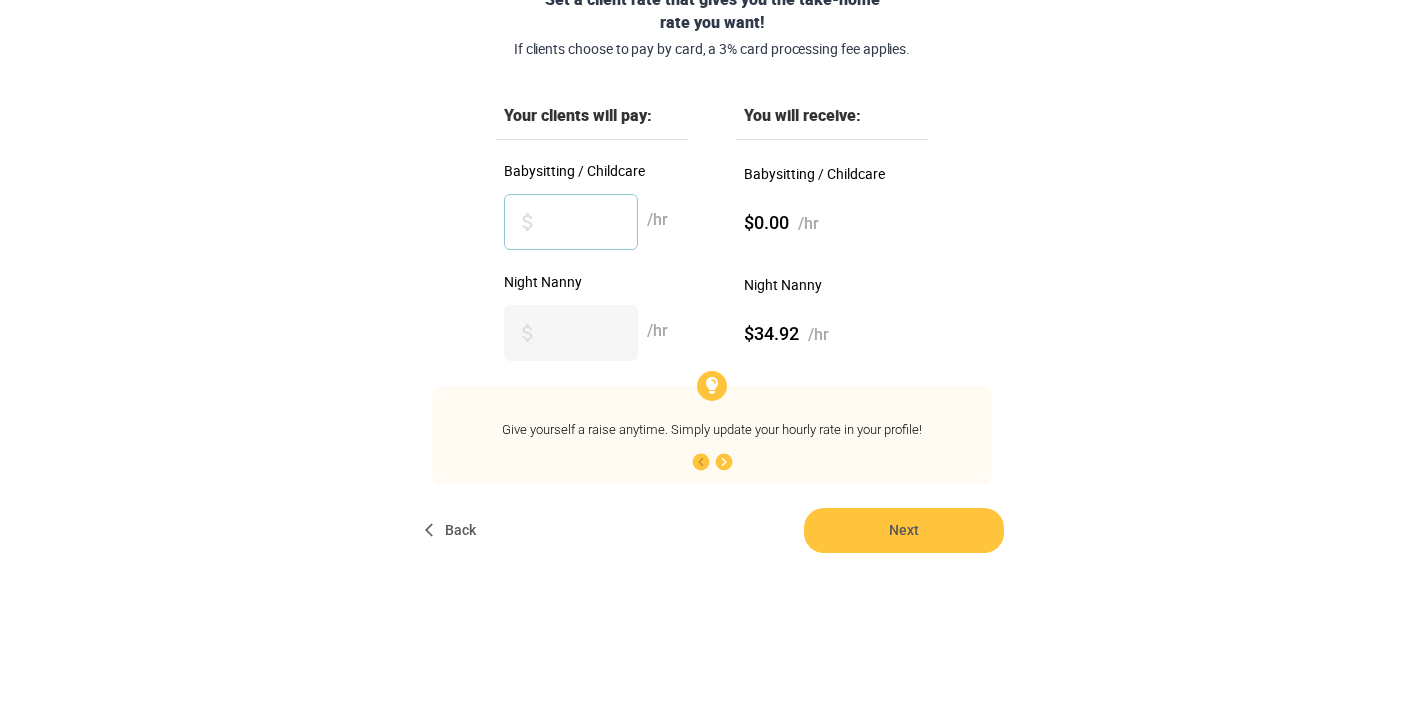 click on "Babysitting / Childcare" at bounding box center [571, 222] 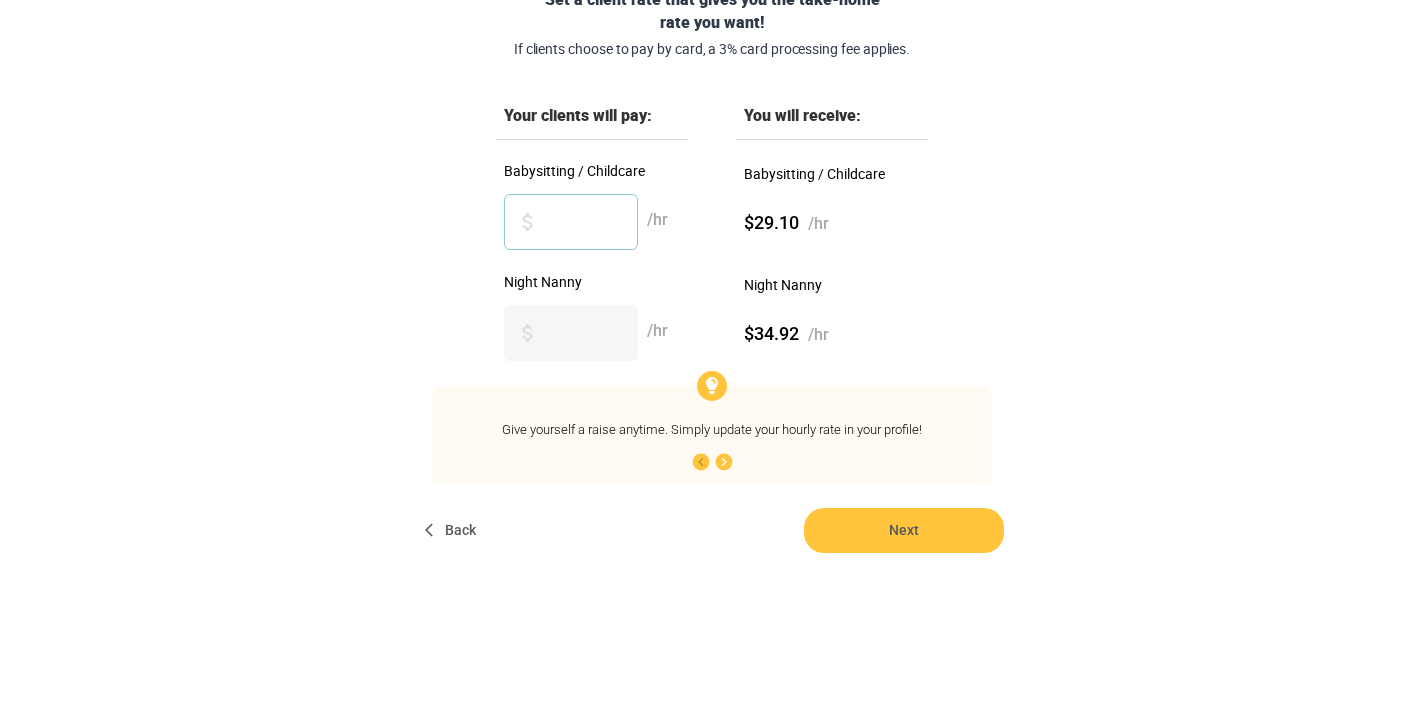 scroll, scrollTop: 319, scrollLeft: 0, axis: vertical 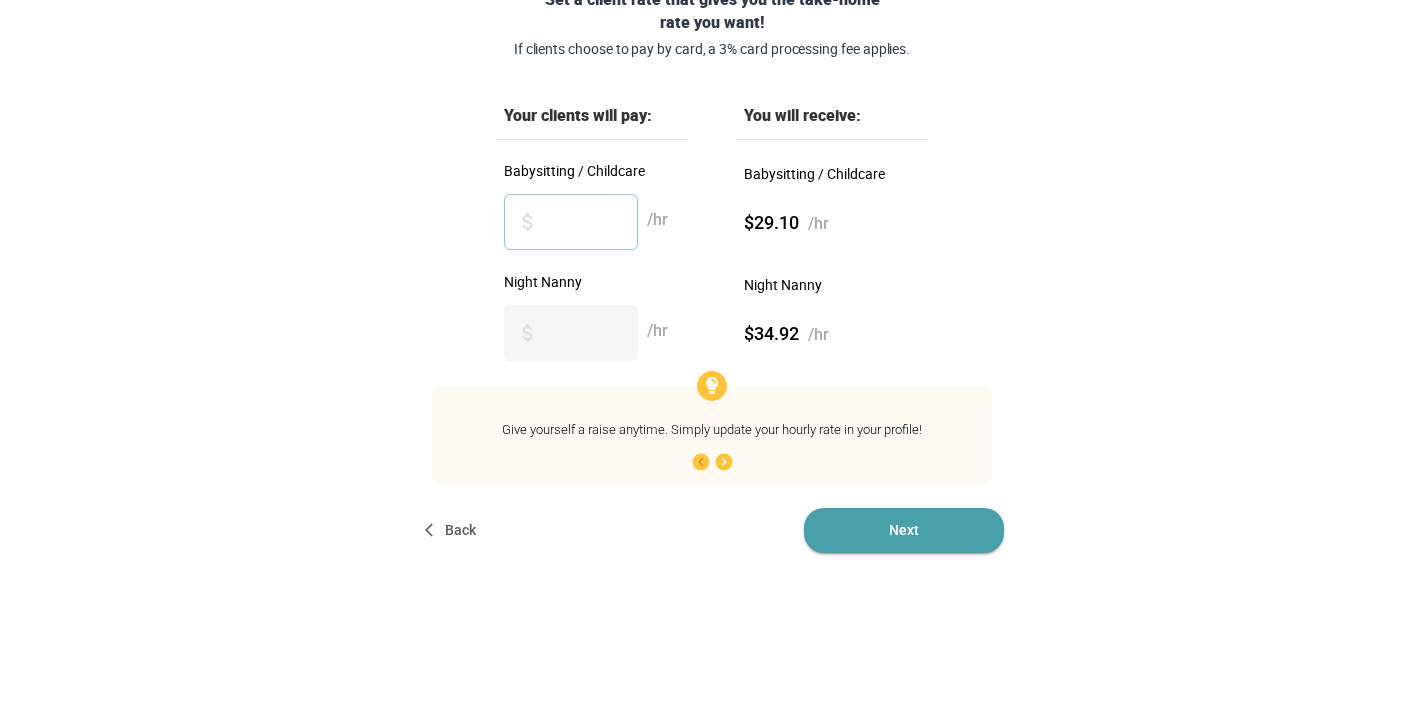 type on "**" 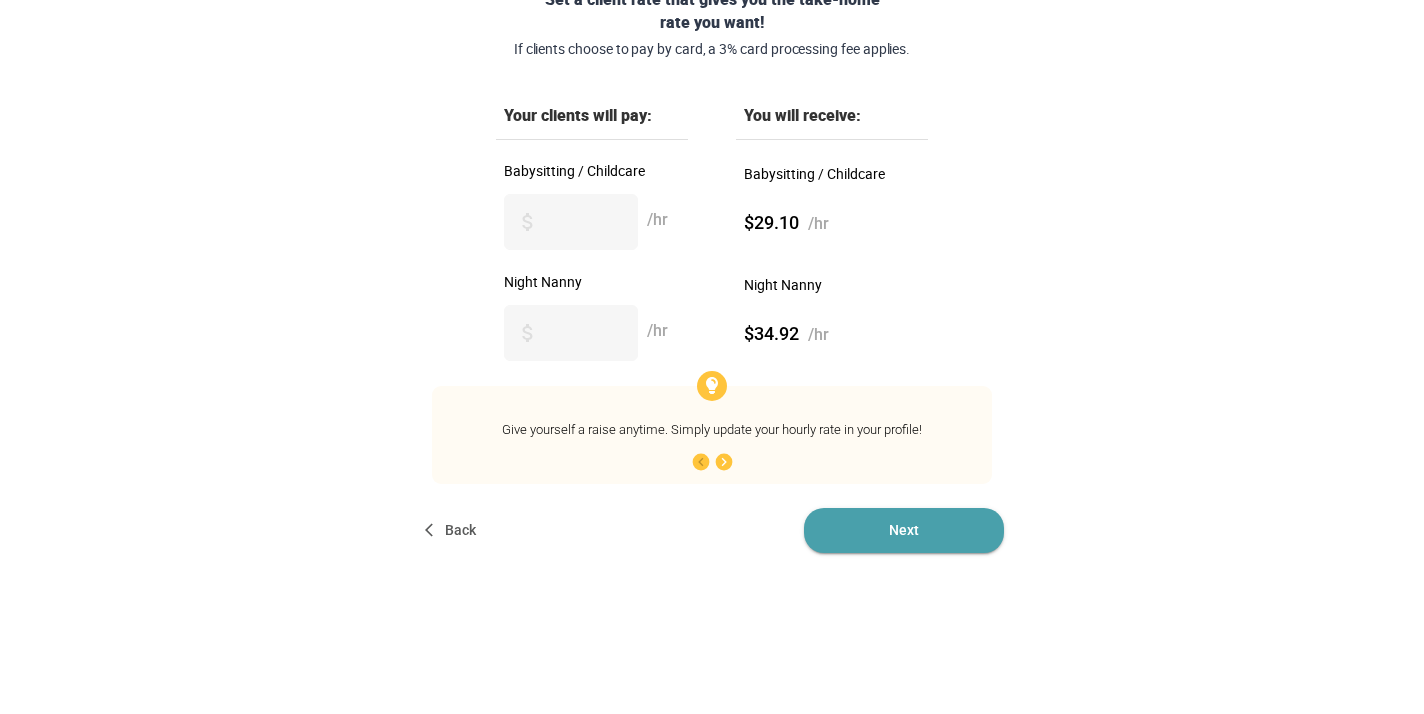 click on "Next" at bounding box center [904, 530] 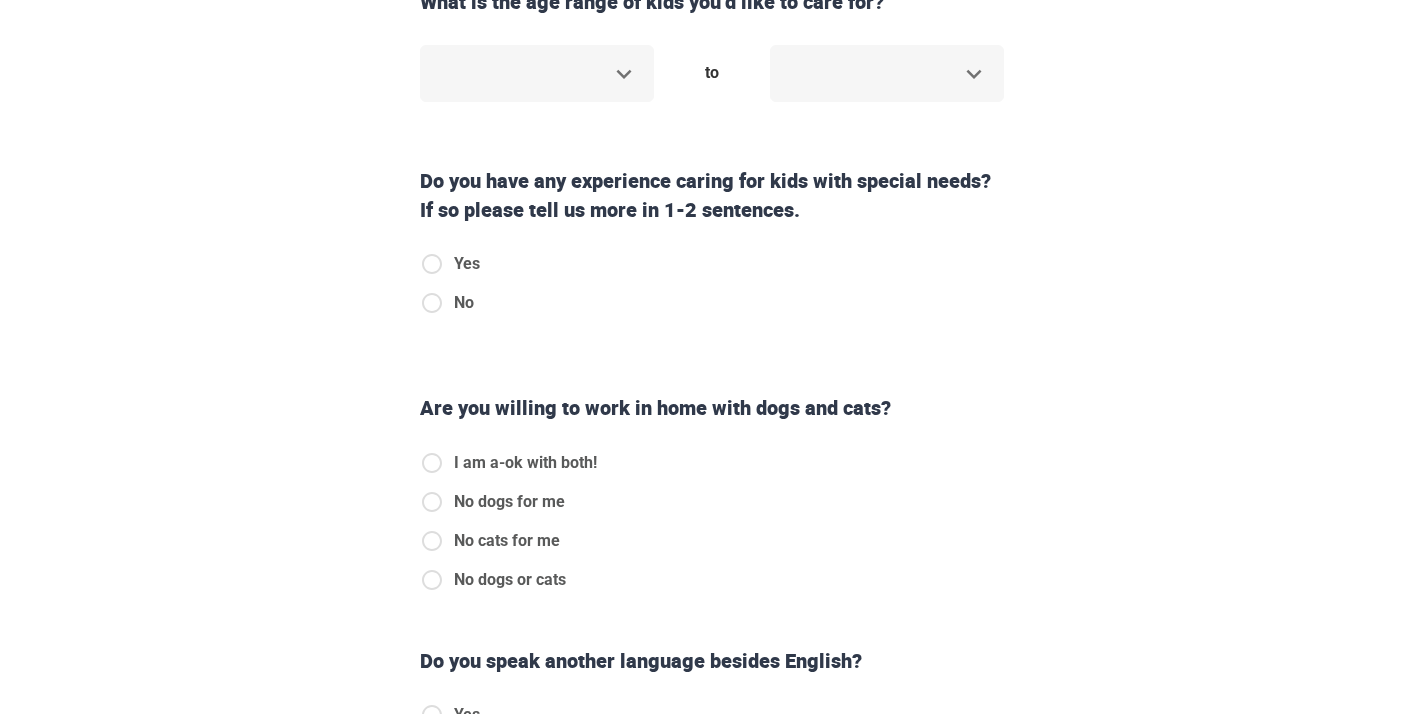 scroll, scrollTop: 0, scrollLeft: 0, axis: both 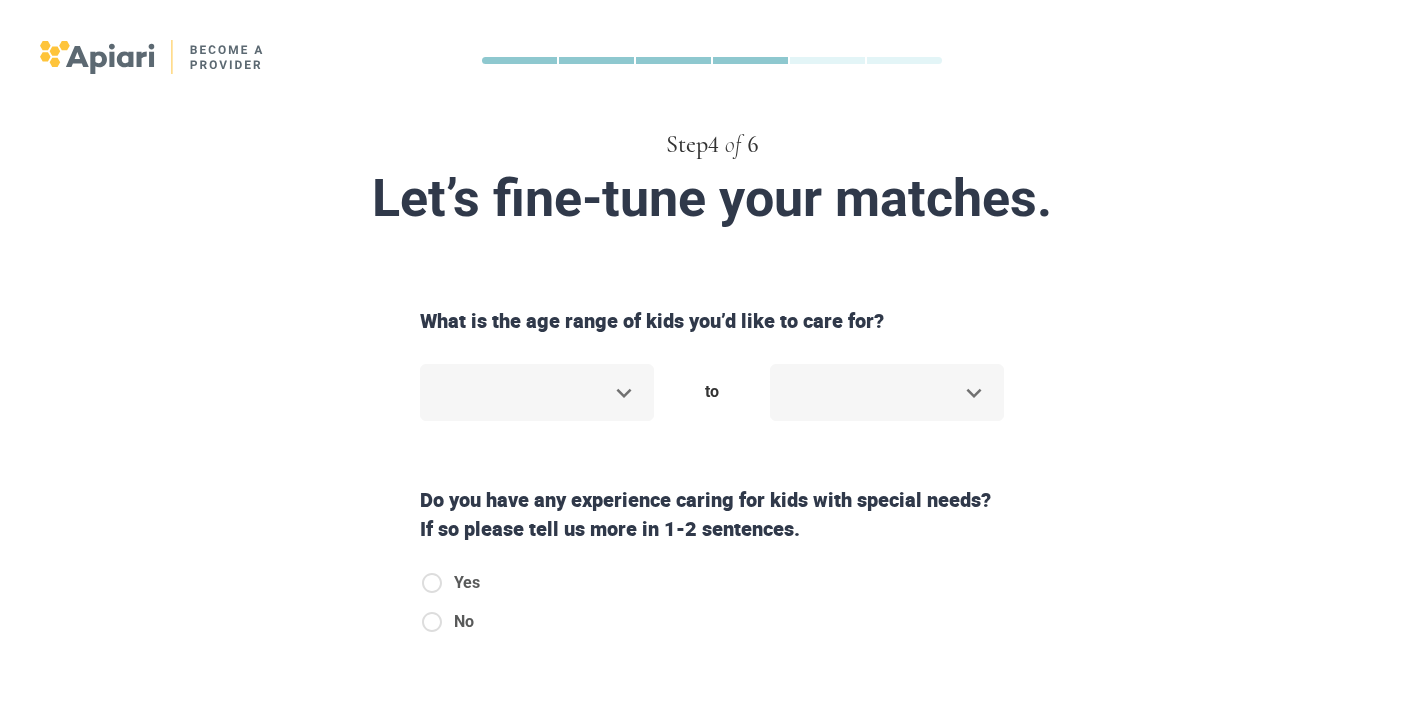 click on "Step  4   of   6 Let’s fine-tune your matches. What is the age range of kids you’d like to care for? ​ to ​ Do you have any experience caring for kids with special needs? If so please tell us more in 1-2 sentences. Yes No Are you willing to work in home with dogs and cats? I am a-ok with both! No dogs for me No cats for me No dogs or cats Do you speak another language besides English? Yes No Back Next Copyright  2025 hello@theapiari.com 1.212.381.9687 Jobs Signup Terms of service Privacy The Sweet Life" at bounding box center [712, 357] 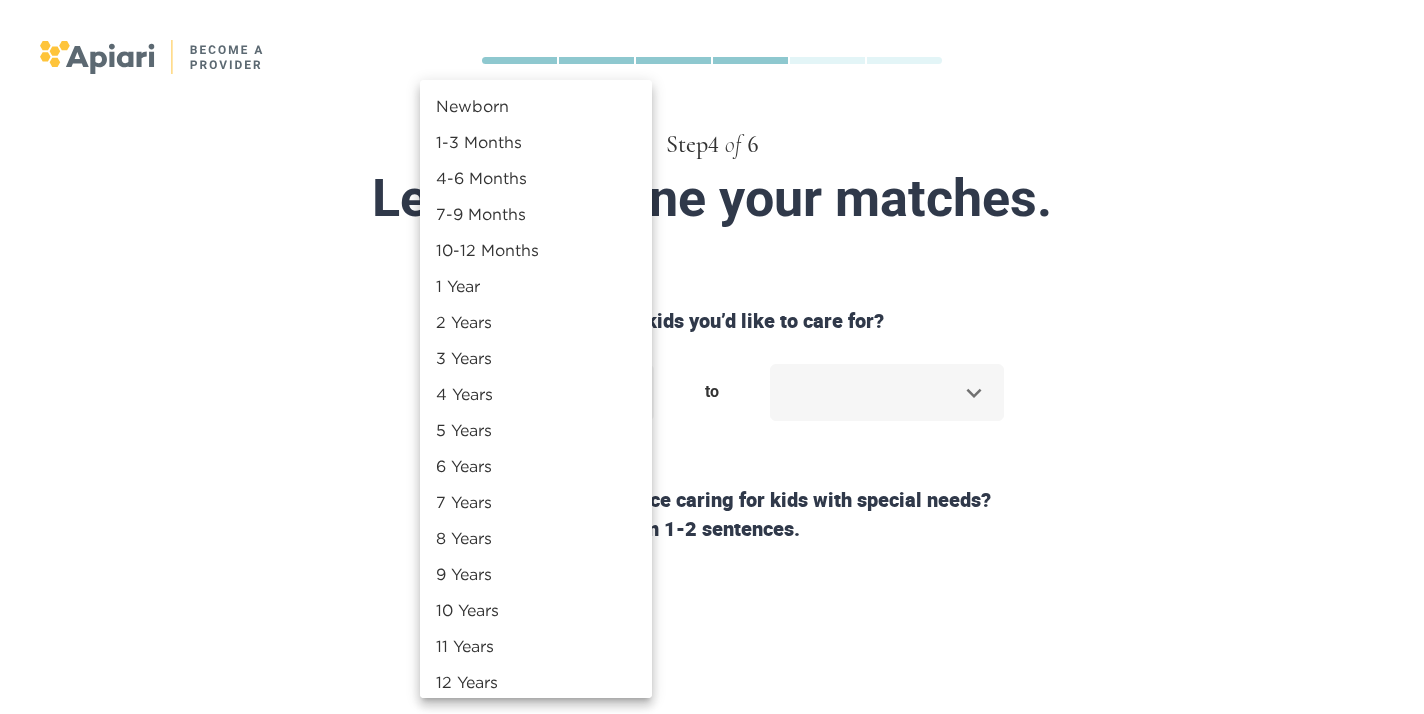 click on "Newborn" at bounding box center (536, 106) 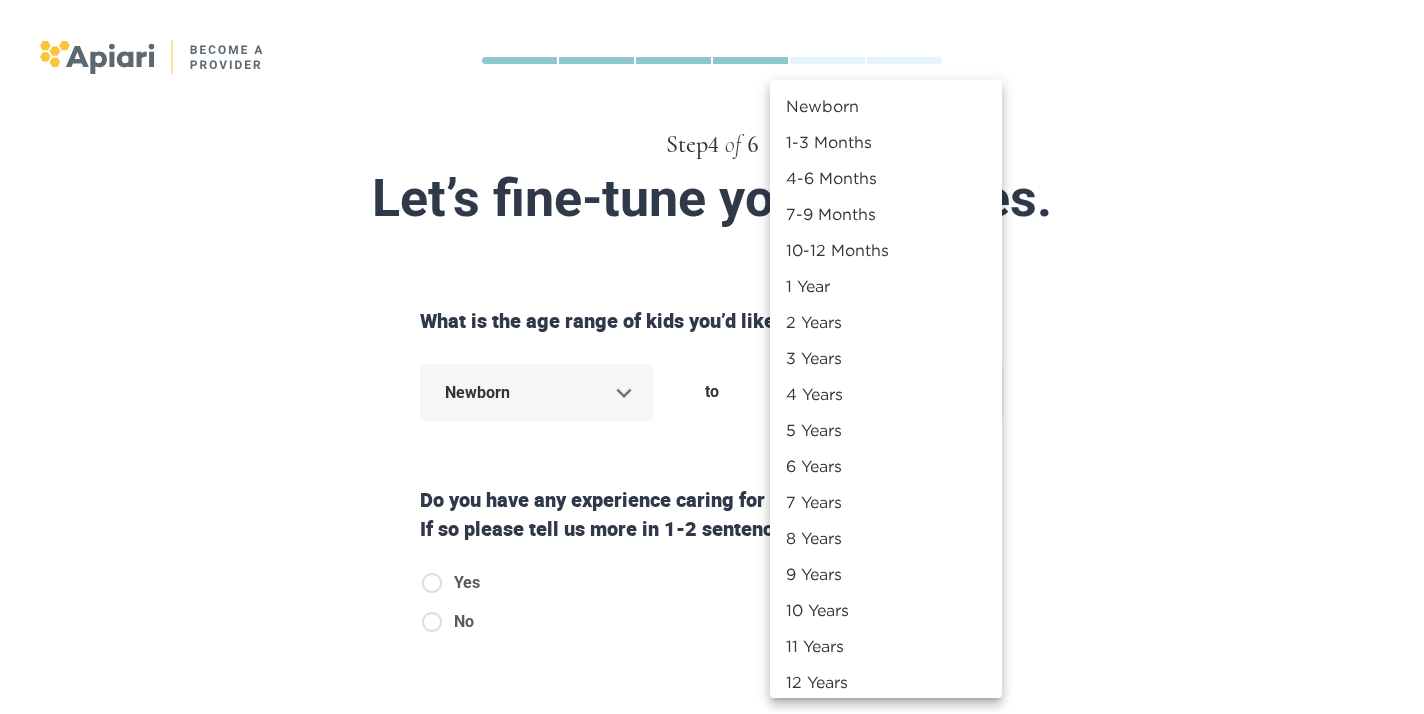 click on "Step  4   of   6 Let’s fine-tune your matches. What is the age range of kids you’d like to care for? Newborn * to ​ Do you have any experience caring for kids with special needs? If so please tell us more in 1-2 sentences. Yes No Are you willing to work in home with dogs and cats? I am a-ok with both! No dogs for me No cats for me No dogs or cats Do you speak another language besides English? Yes No Back Next Copyright  [YEAR] [EMAIL] [PHONE] Jobs Signup Terms of service Privacy The Sweet Life Newborn 1-3 Months 4-6 Months 7-9 Months 10-12 Months 1 Year 2 Years 3 Years 4 Years 5 Years 6 Years 7 Years 8 Years 9 Years 10 Years 11 Years 12 Years 13 Years 14 Years 15 Years 16 Years 17 Years 18 Years" at bounding box center (712, 357) 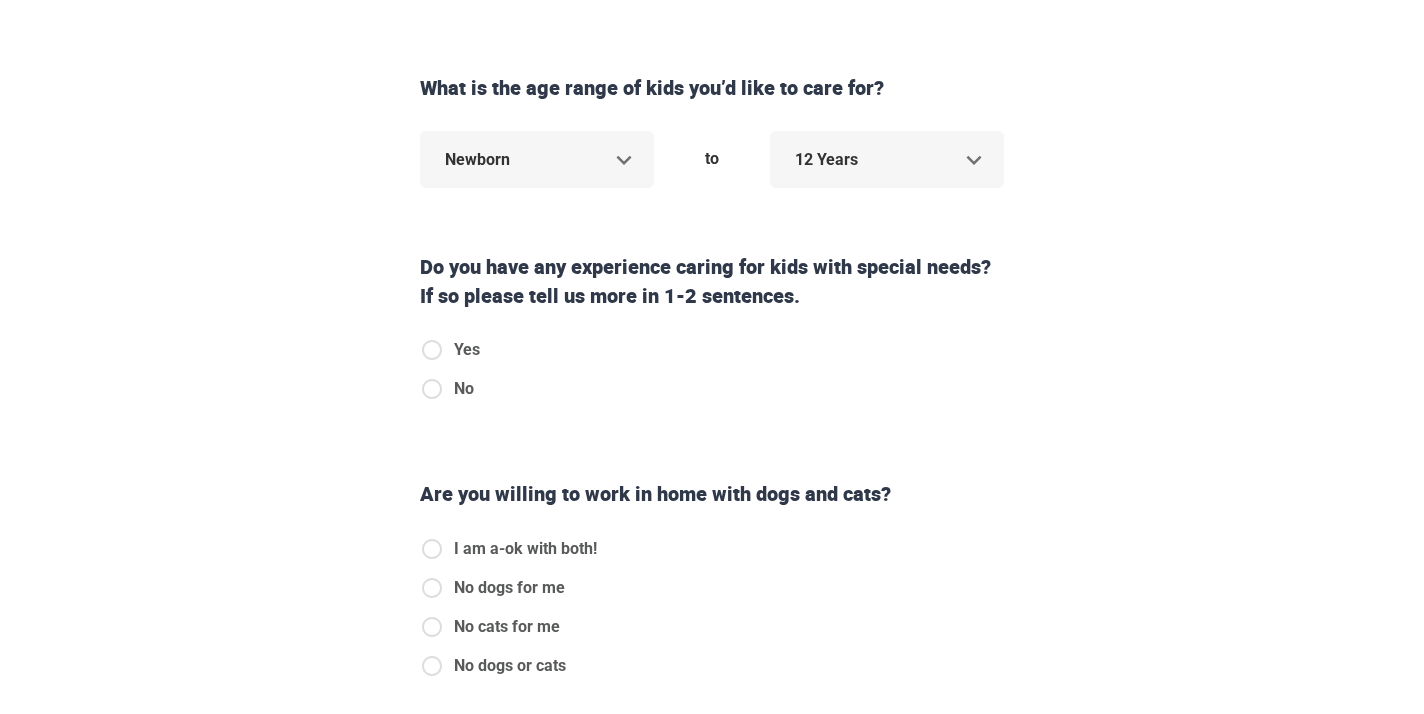 scroll, scrollTop: 234, scrollLeft: 0, axis: vertical 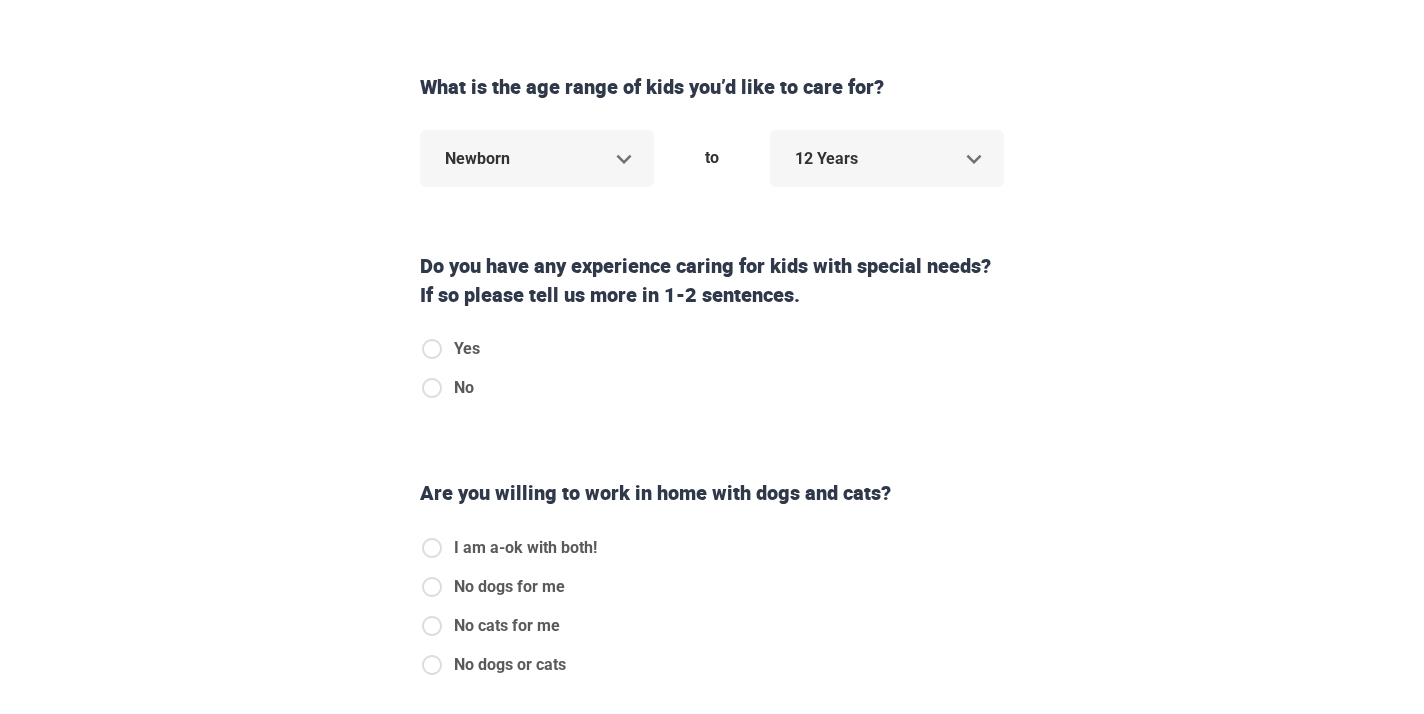 click on "No" at bounding box center (467, 349) 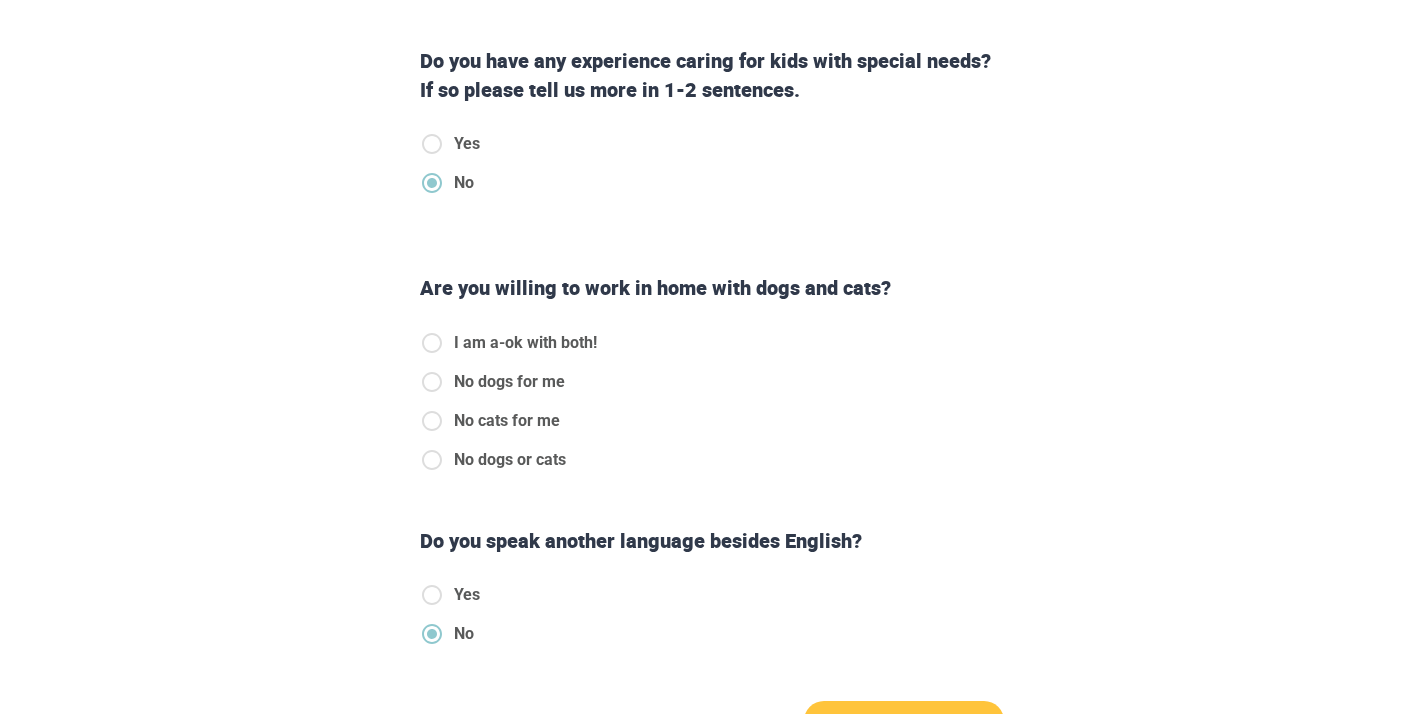 scroll, scrollTop: 440, scrollLeft: 0, axis: vertical 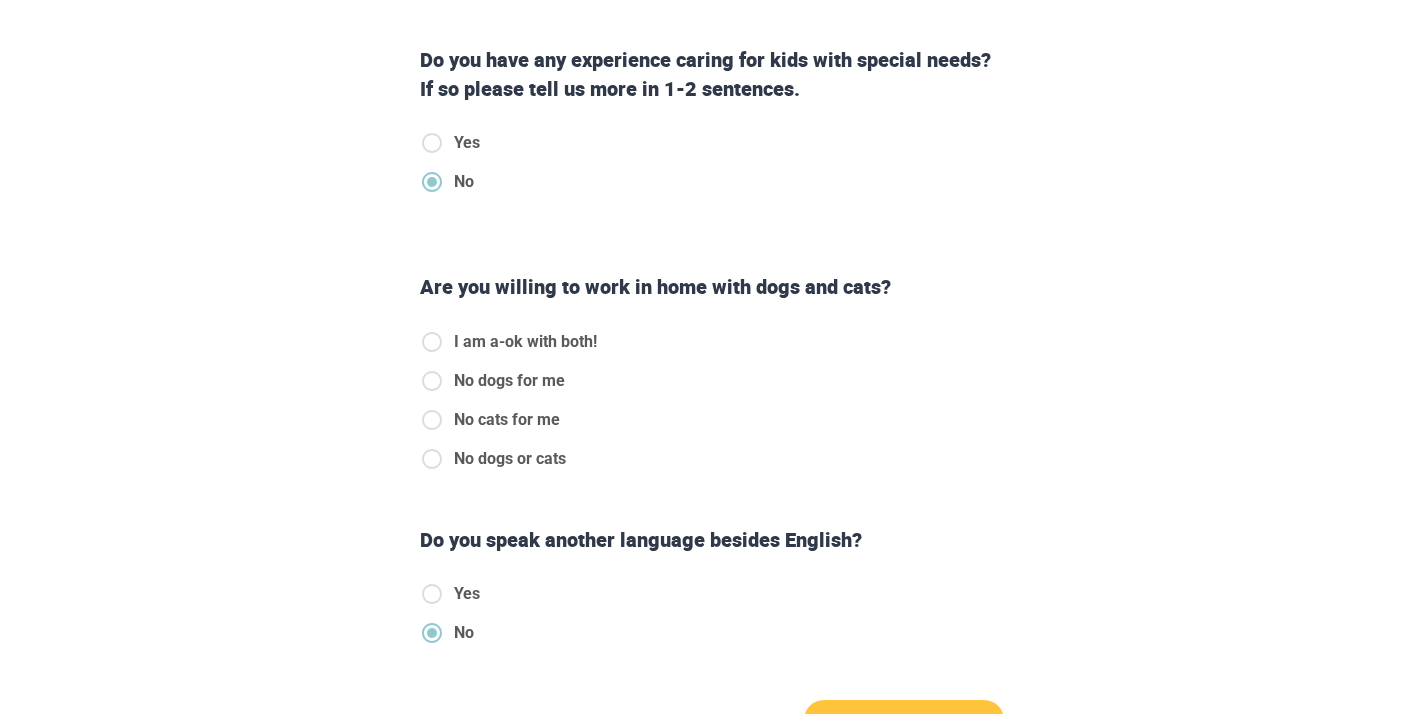 click on "I am a-ok with both!" at bounding box center [525, 342] 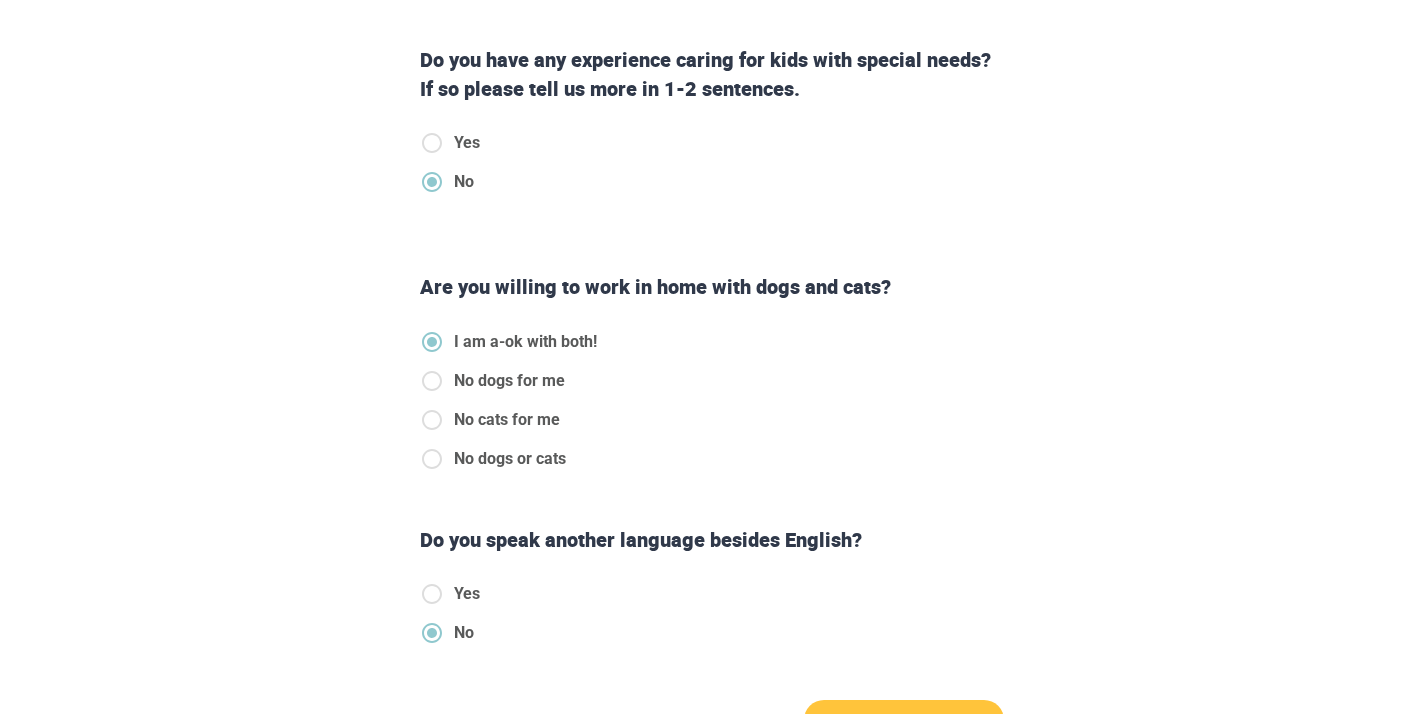 scroll, scrollTop: 633, scrollLeft: 0, axis: vertical 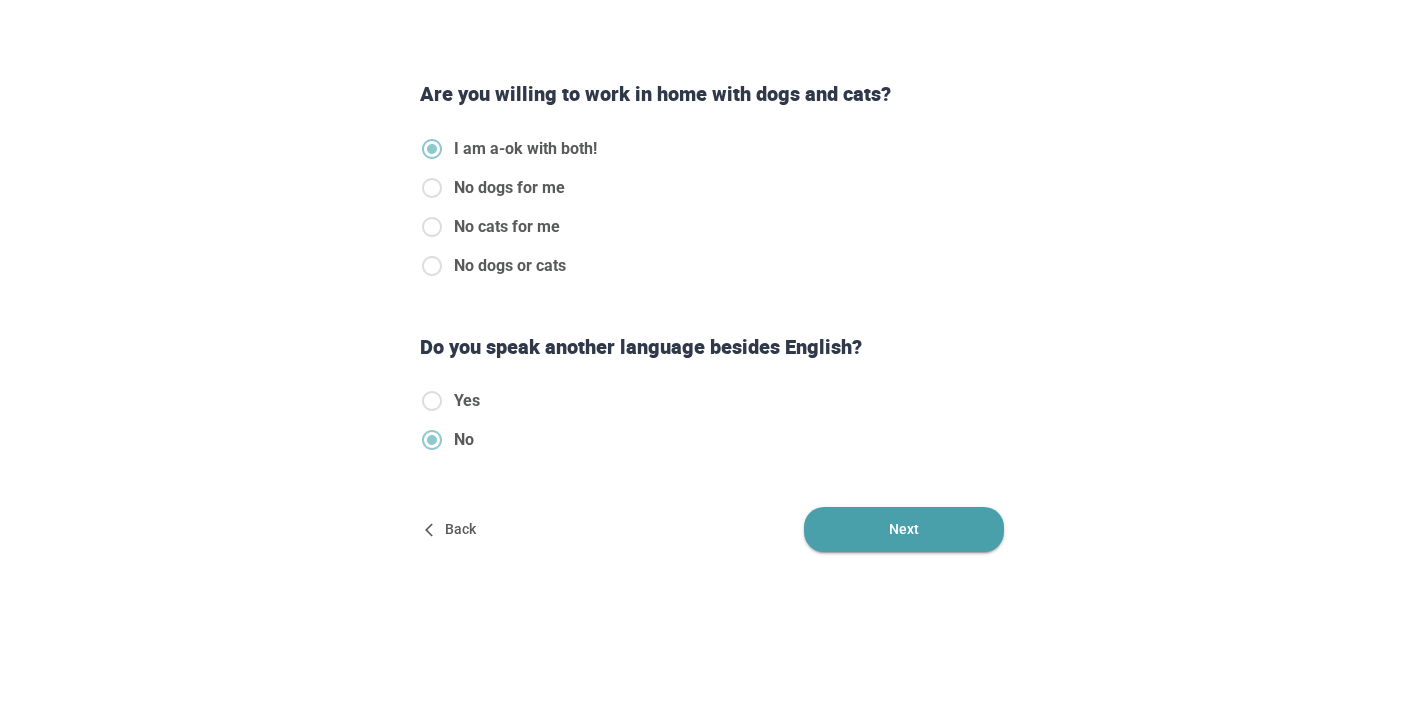 click on "Next" at bounding box center (904, 529) 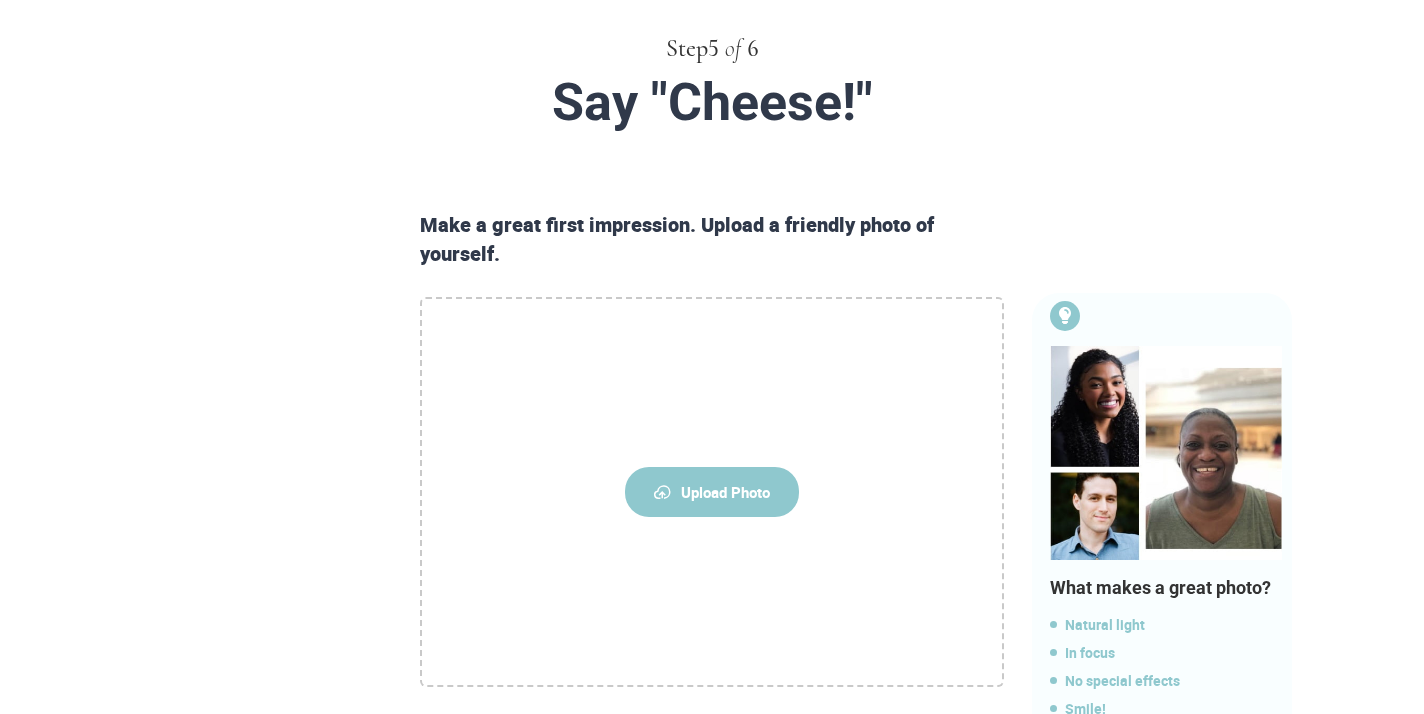 scroll, scrollTop: 181, scrollLeft: 0, axis: vertical 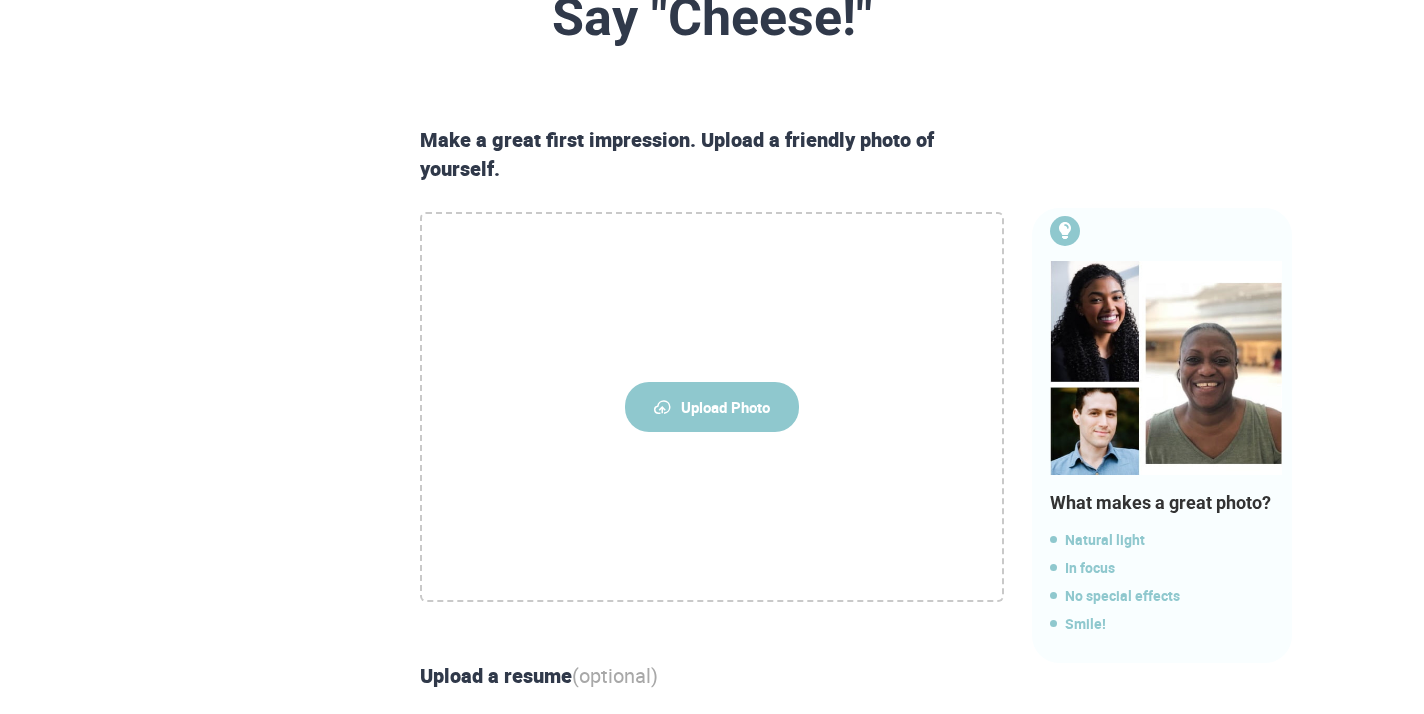 click on "Upload Photo" at bounding box center (712, 407) 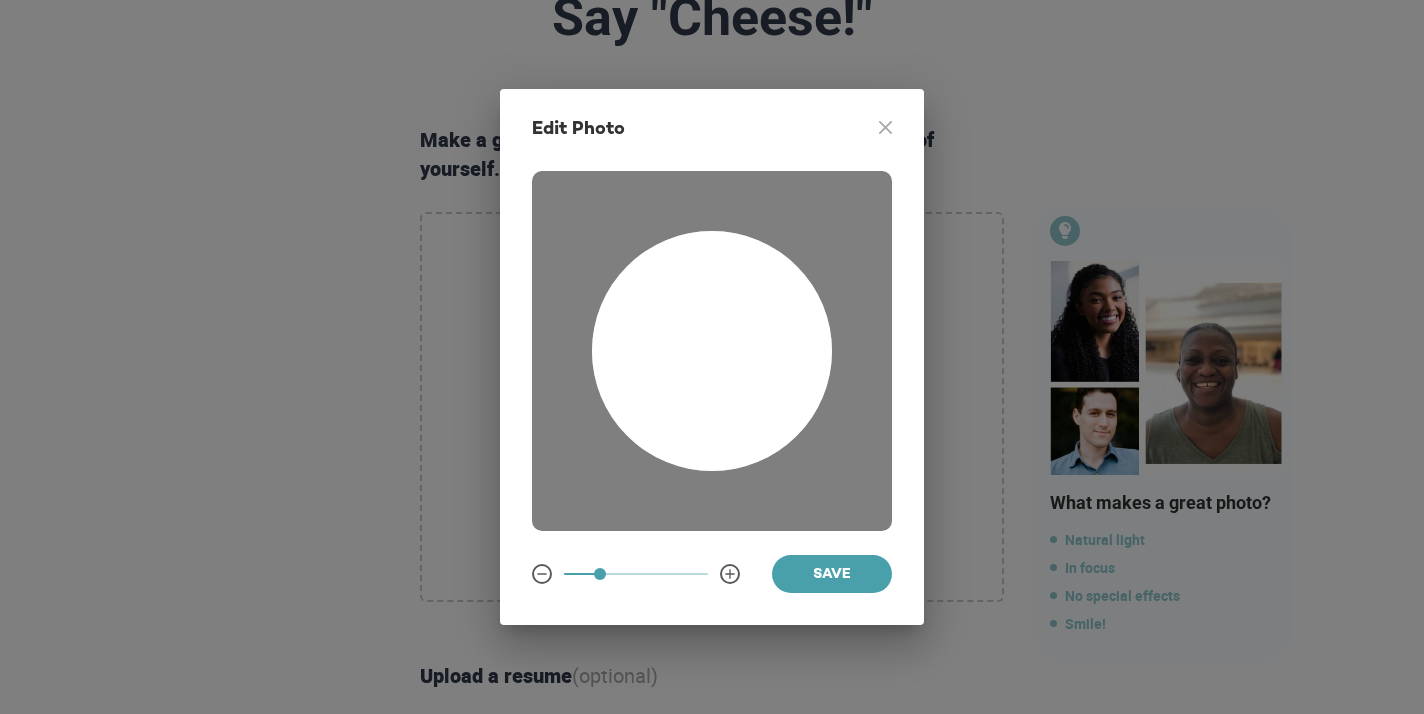 drag, startPoint x: 709, startPoint y: 295, endPoint x: 714, endPoint y: 360, distance: 65.192024 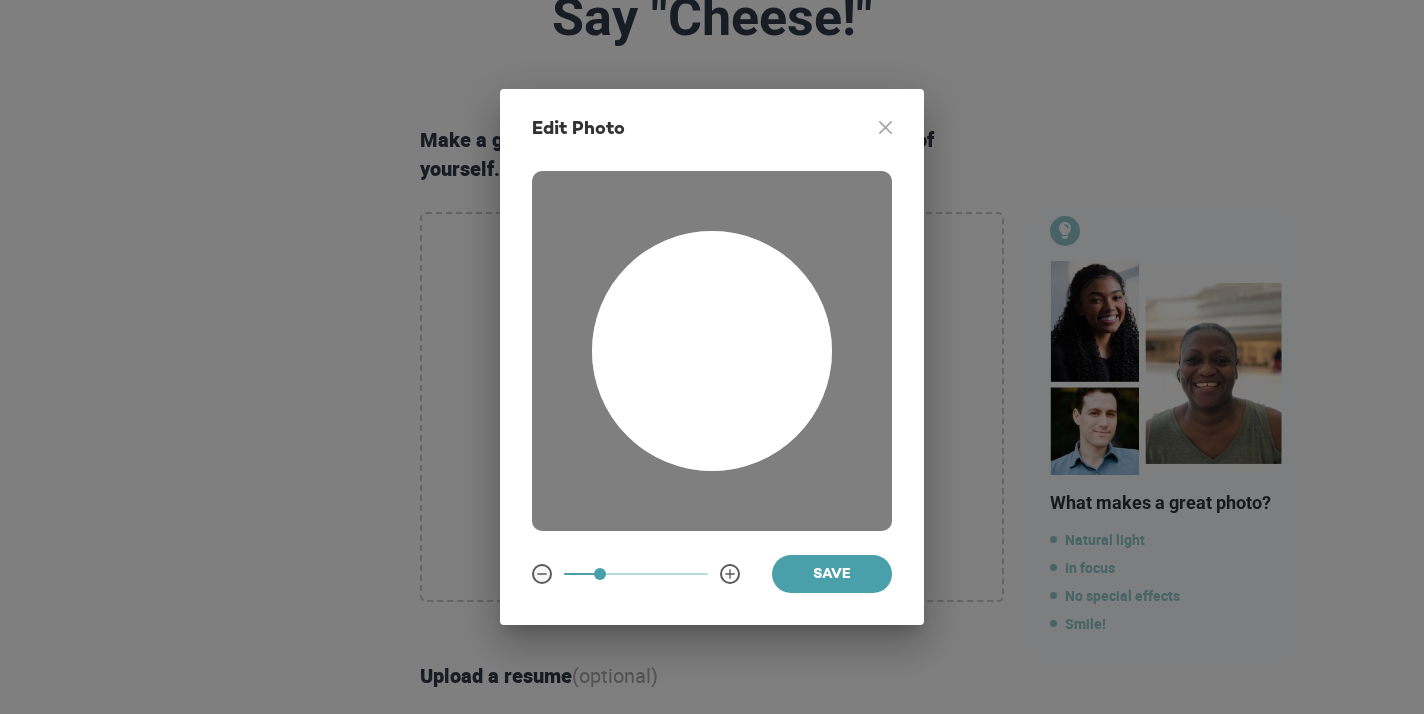 click at bounding box center [542, 574] 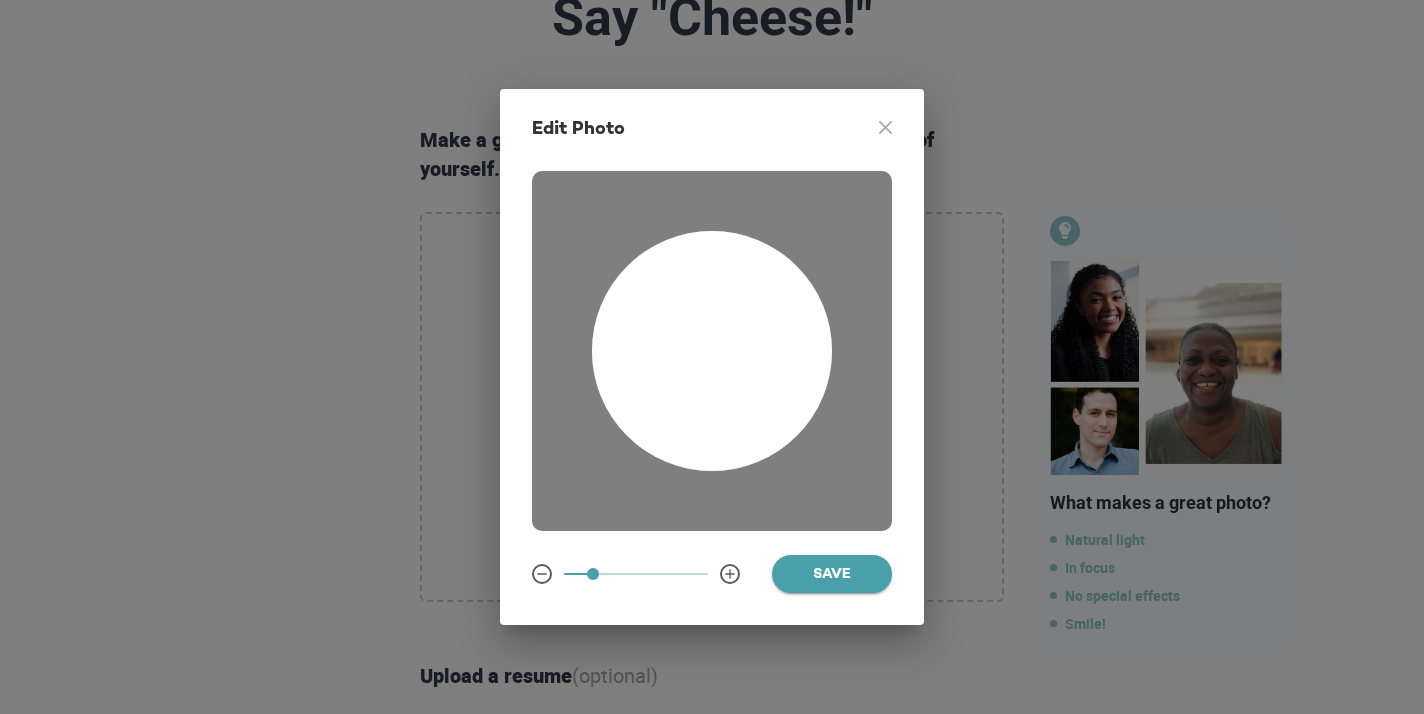 click on "Save" at bounding box center (832, 575) 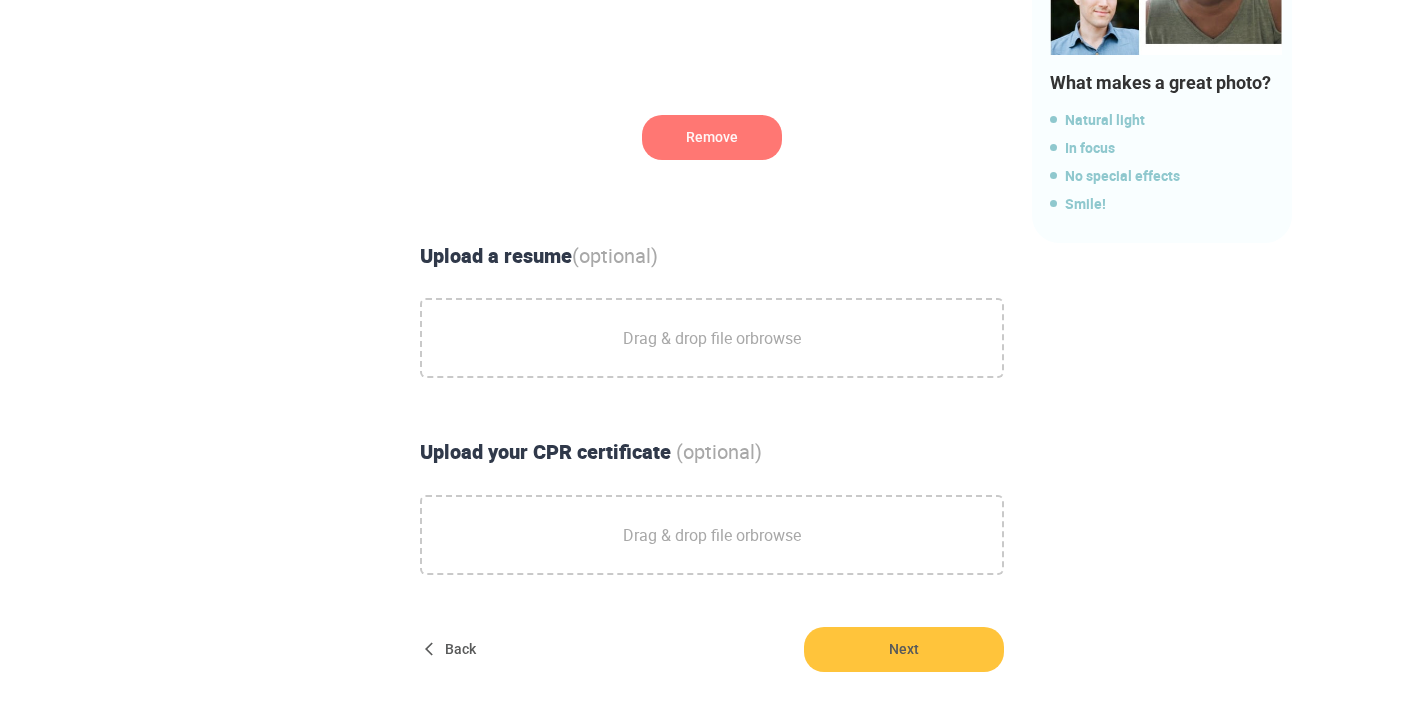scroll, scrollTop: 720, scrollLeft: 0, axis: vertical 